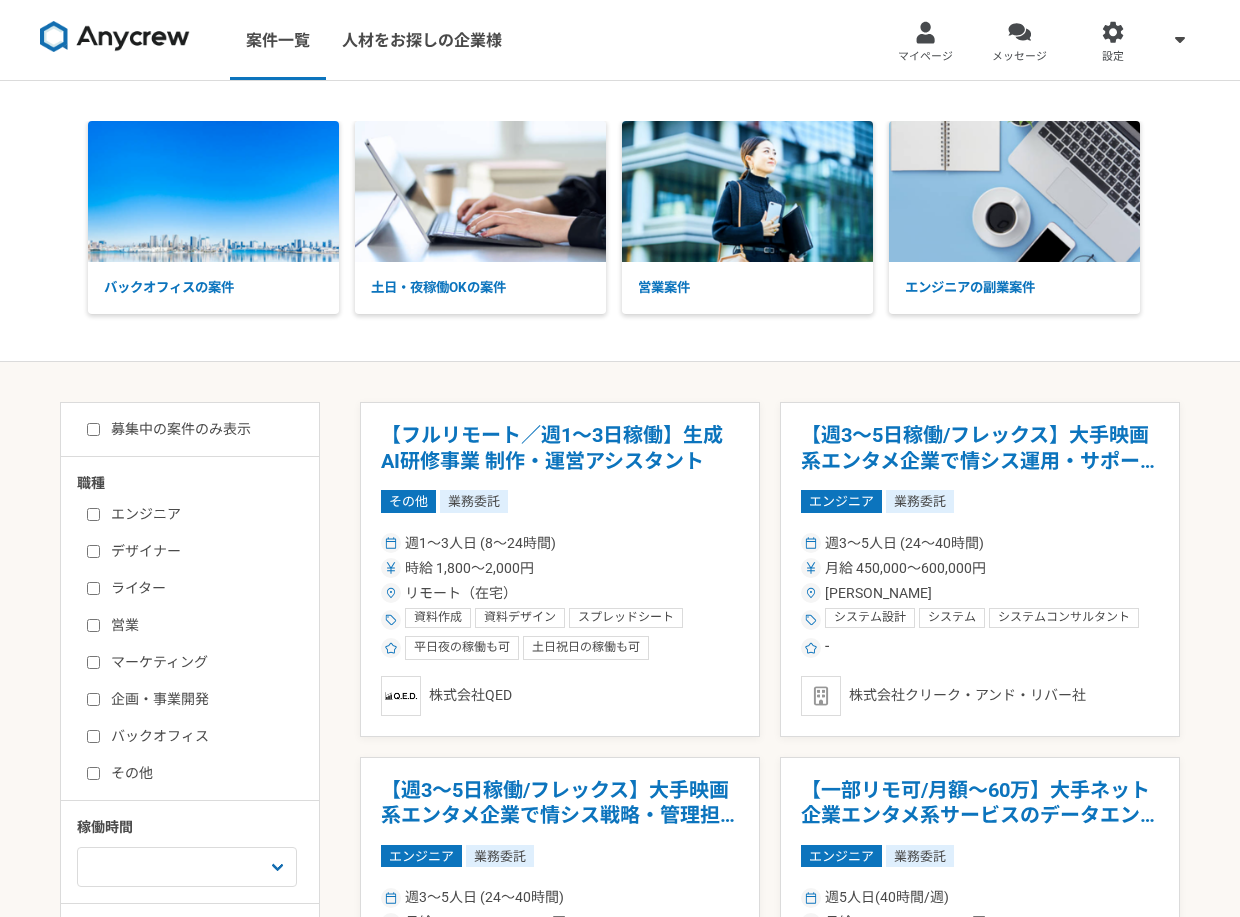 scroll, scrollTop: 0, scrollLeft: 0, axis: both 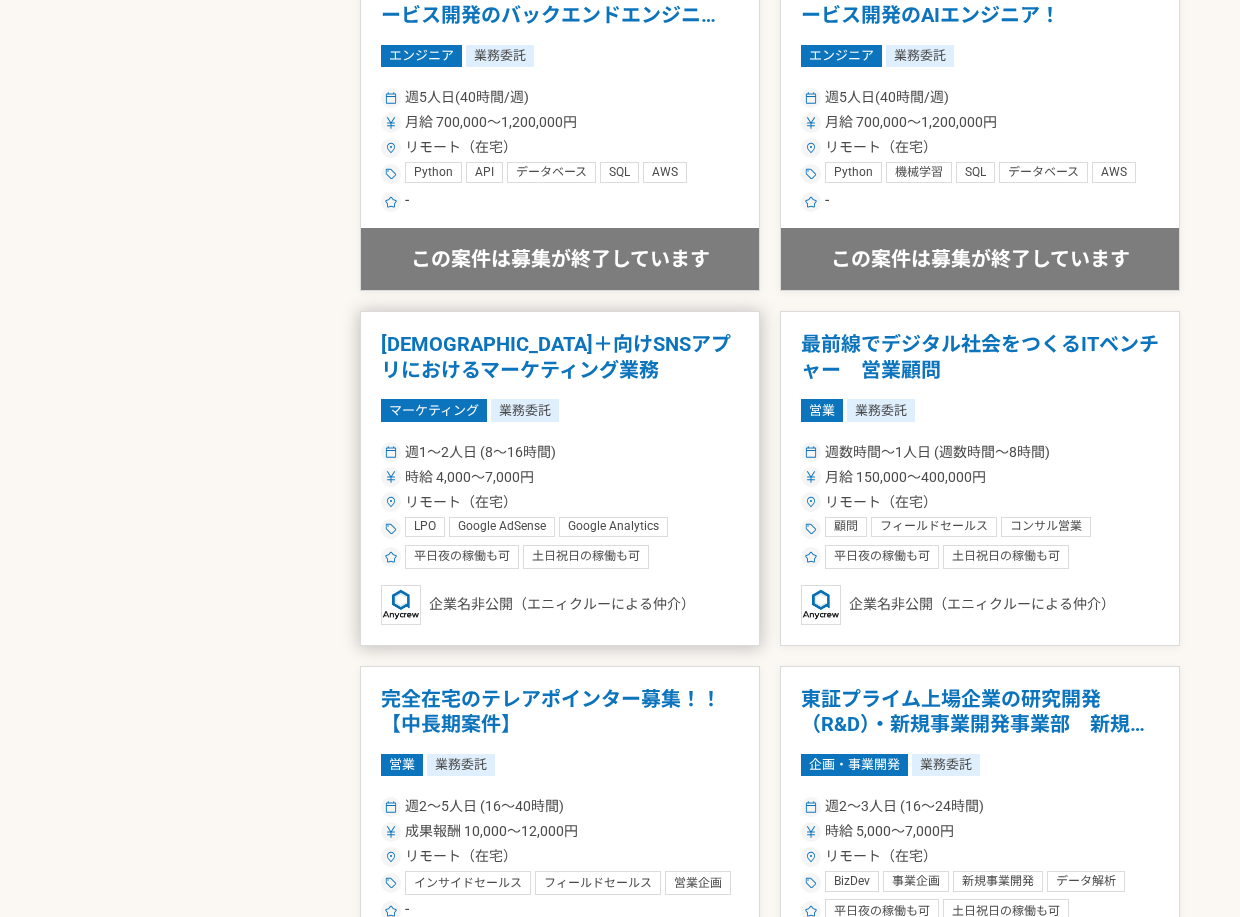 click on "週1〜2人日 (8〜16時間)" at bounding box center (560, 452) 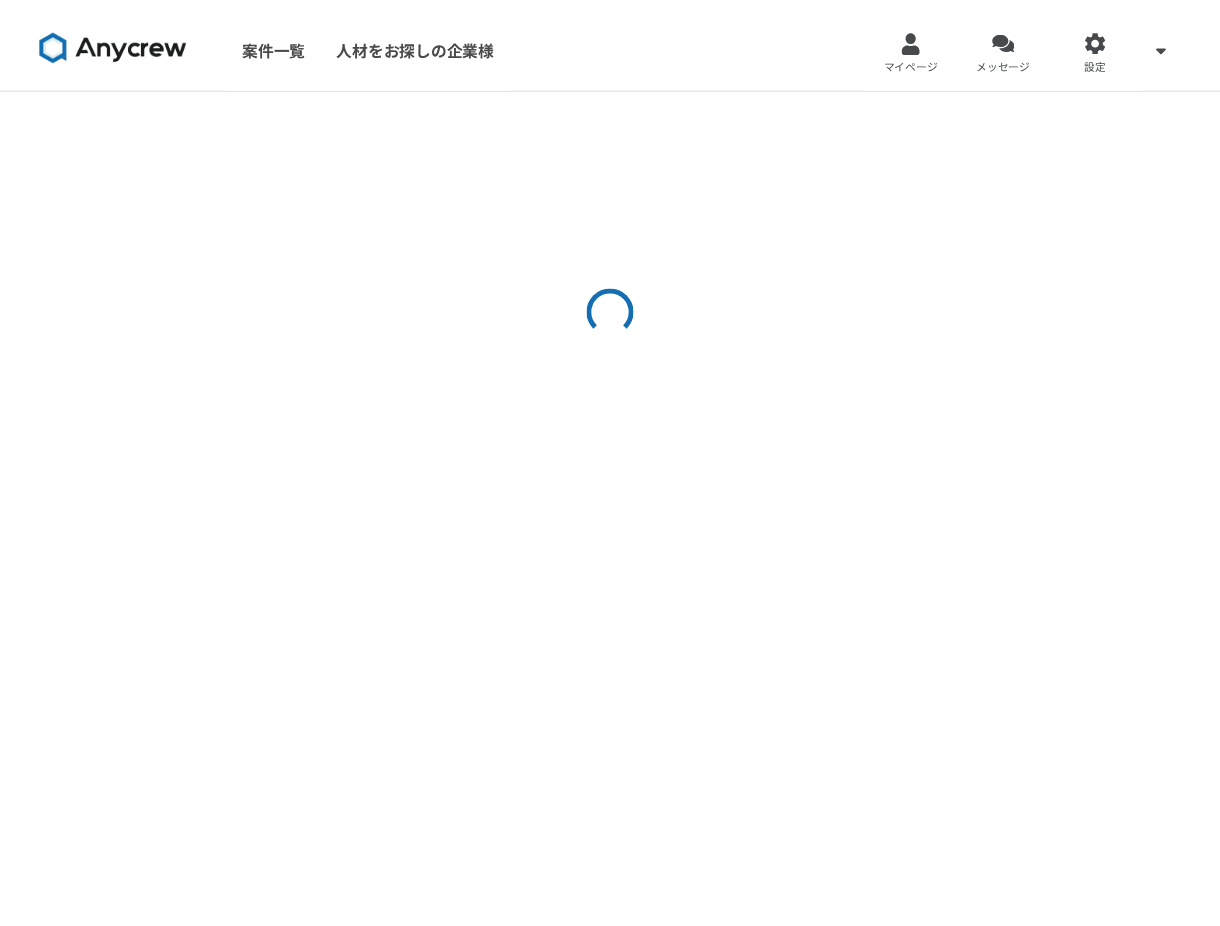 scroll, scrollTop: 0, scrollLeft: 0, axis: both 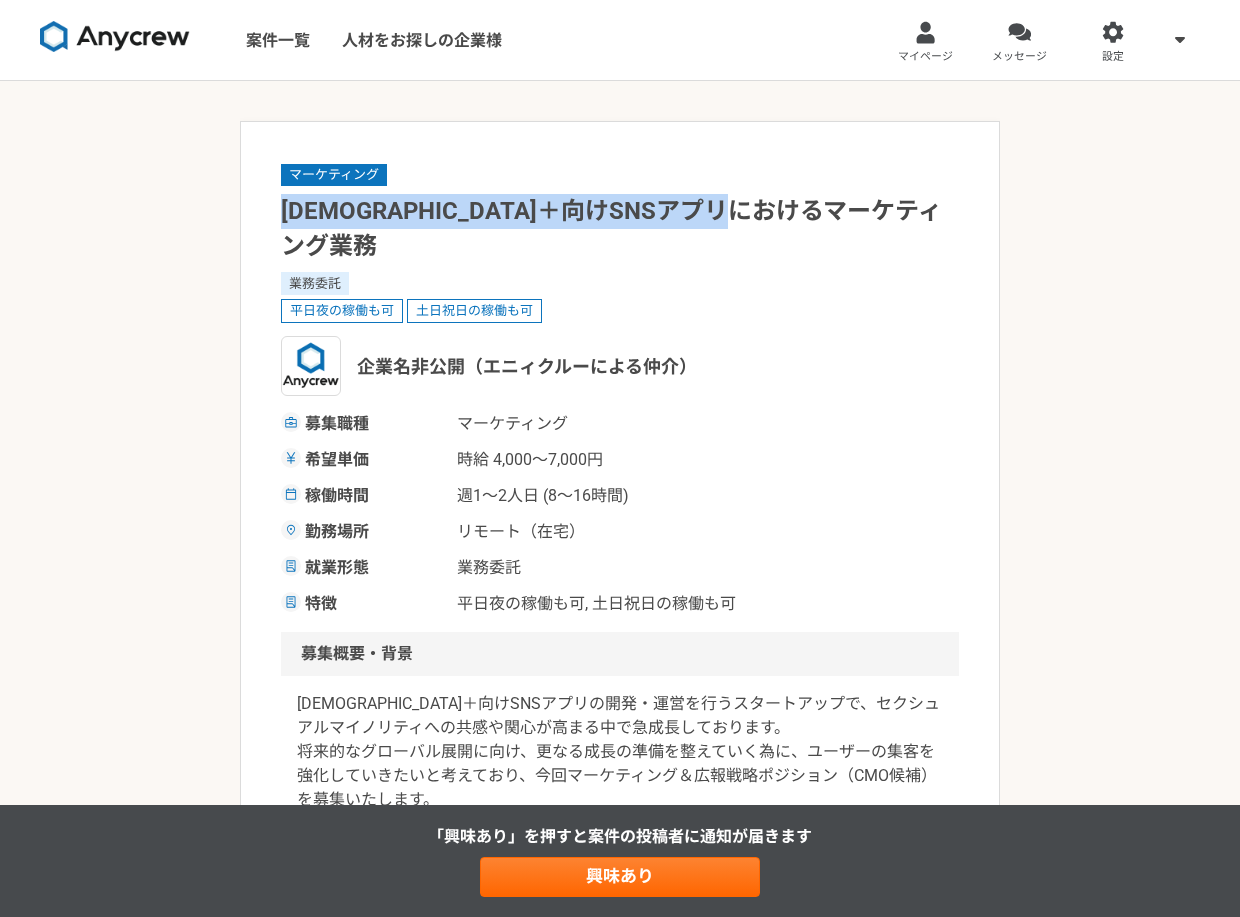 drag, startPoint x: 281, startPoint y: 211, endPoint x: 852, endPoint y: 227, distance: 571.2241 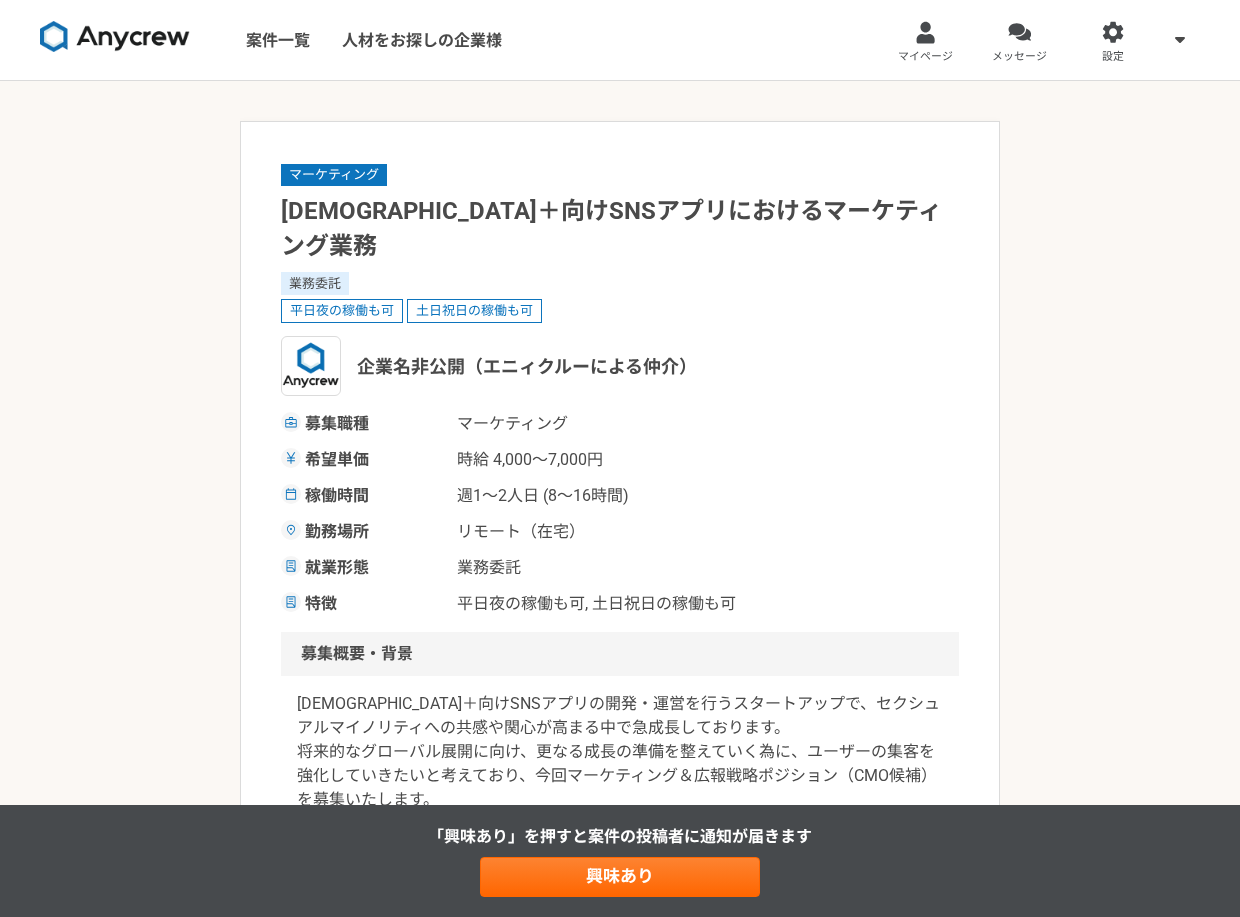 click on "[DEMOGRAPHIC_DATA]＋向けSNSアプリにおけるマーケティング業務" at bounding box center (620, 229) 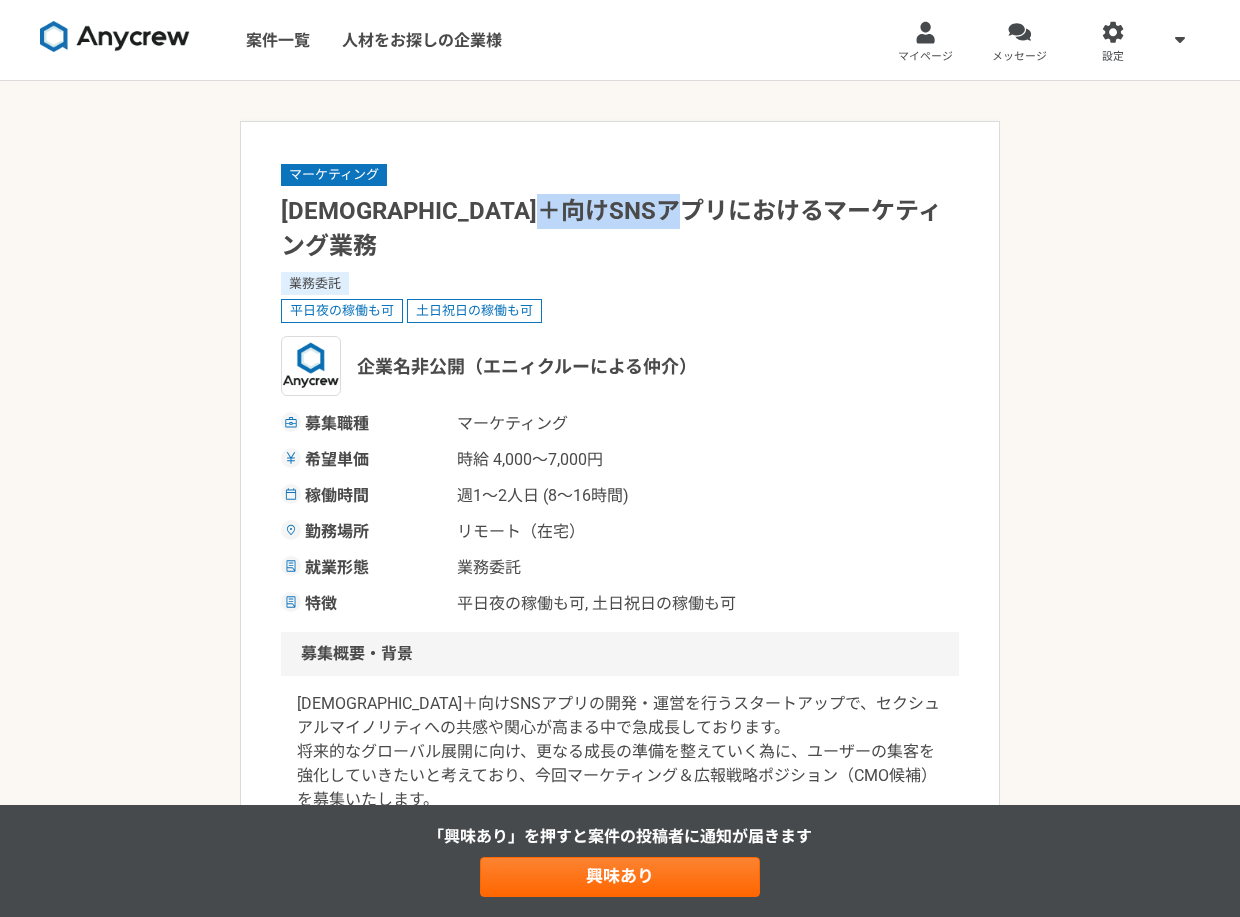 drag, startPoint x: 648, startPoint y: 209, endPoint x: 801, endPoint y: 213, distance: 153.05228 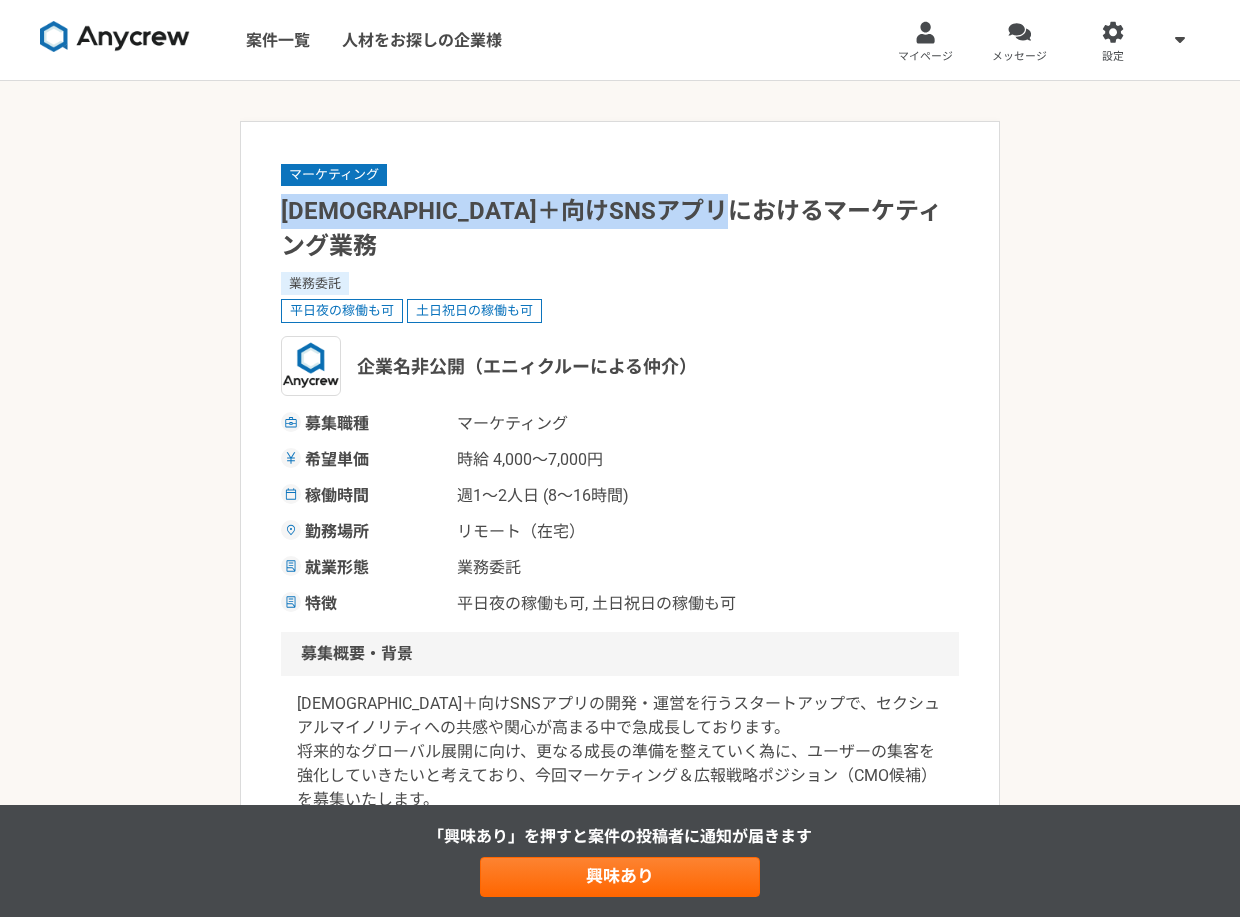 copy on "[DEMOGRAPHIC_DATA]＋向けSNSアプリにおけるマーケティング業務" 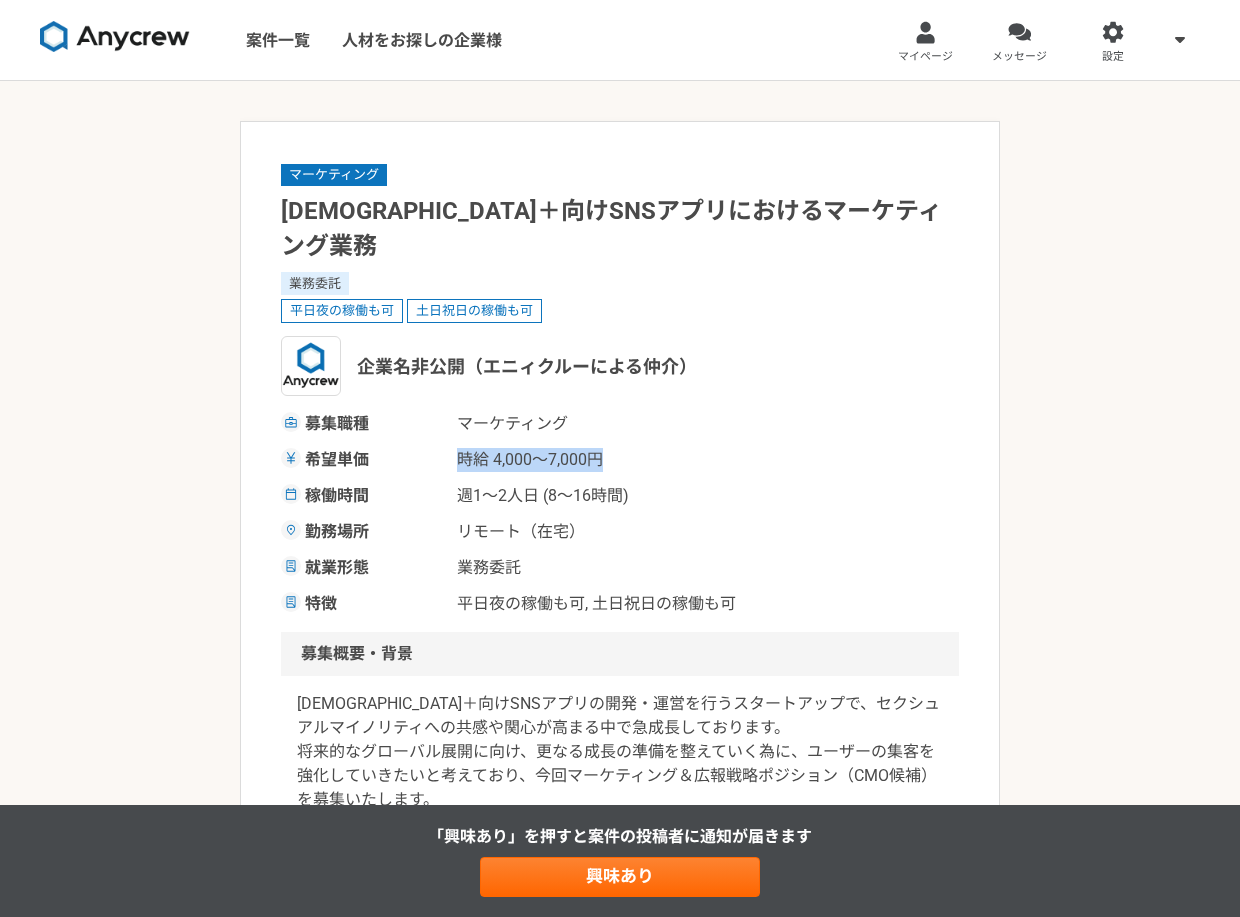 drag, startPoint x: 460, startPoint y: 424, endPoint x: 643, endPoint y: 422, distance: 183.01093 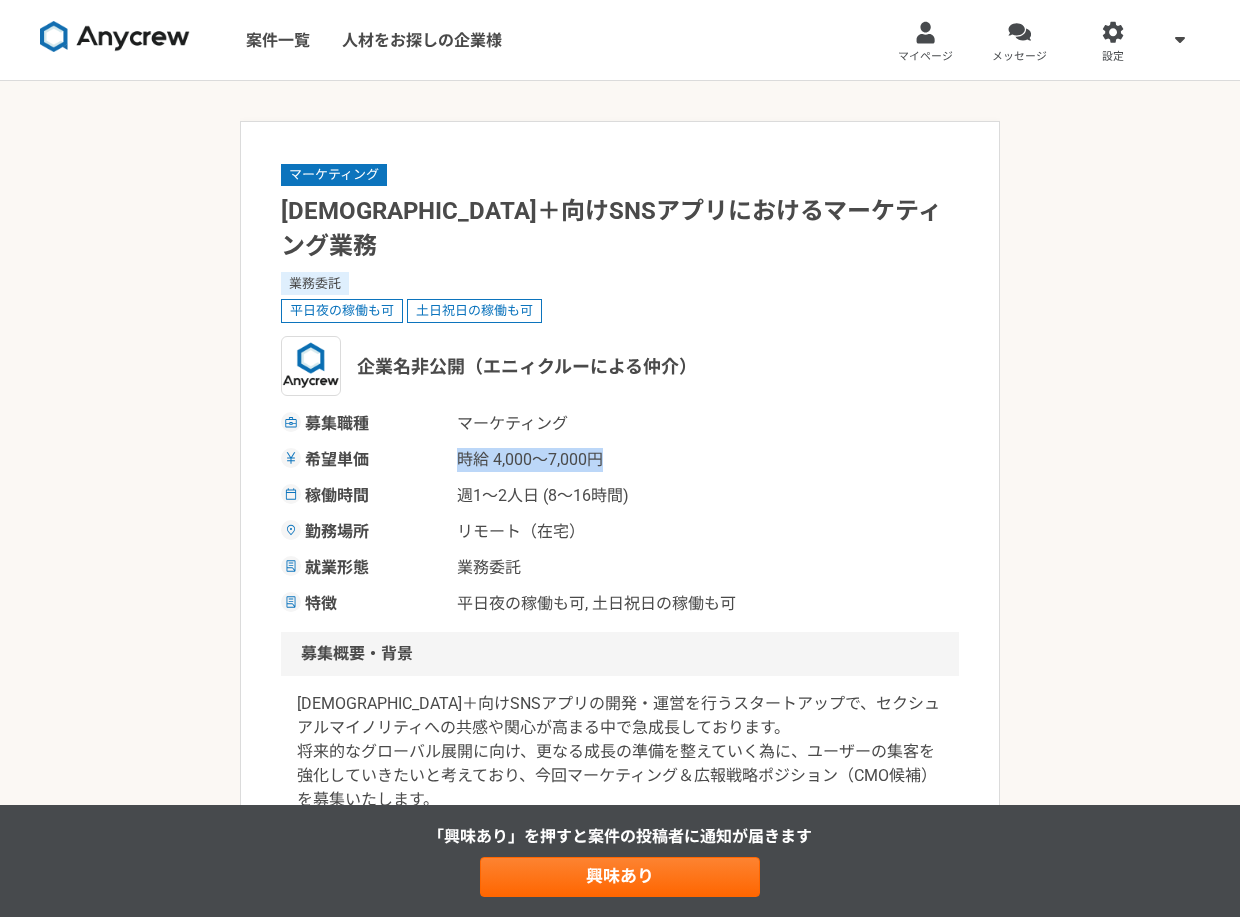 copy on "時給 4,000〜7,000円" 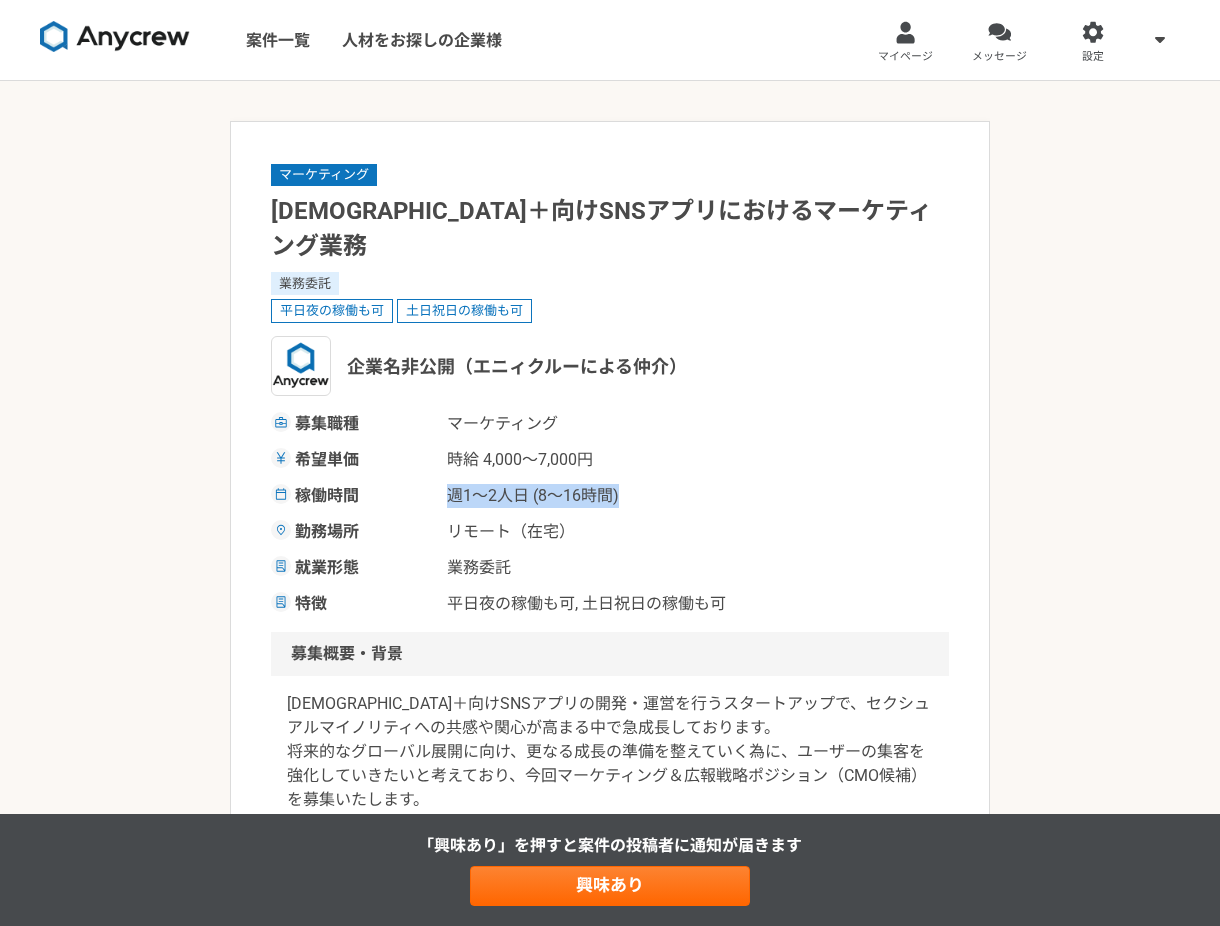 drag, startPoint x: 436, startPoint y: 462, endPoint x: 637, endPoint y: 463, distance: 201.00249 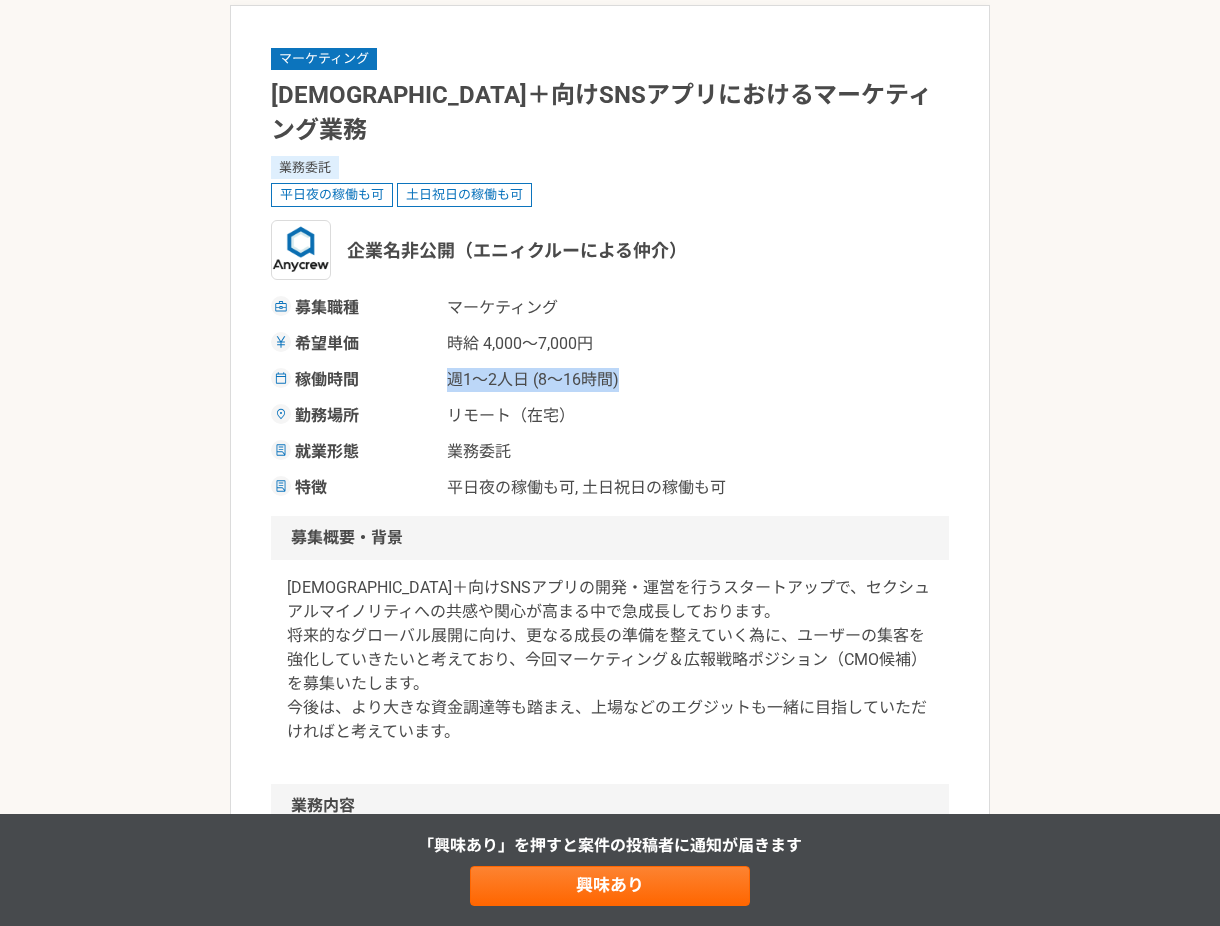scroll, scrollTop: 131, scrollLeft: 0, axis: vertical 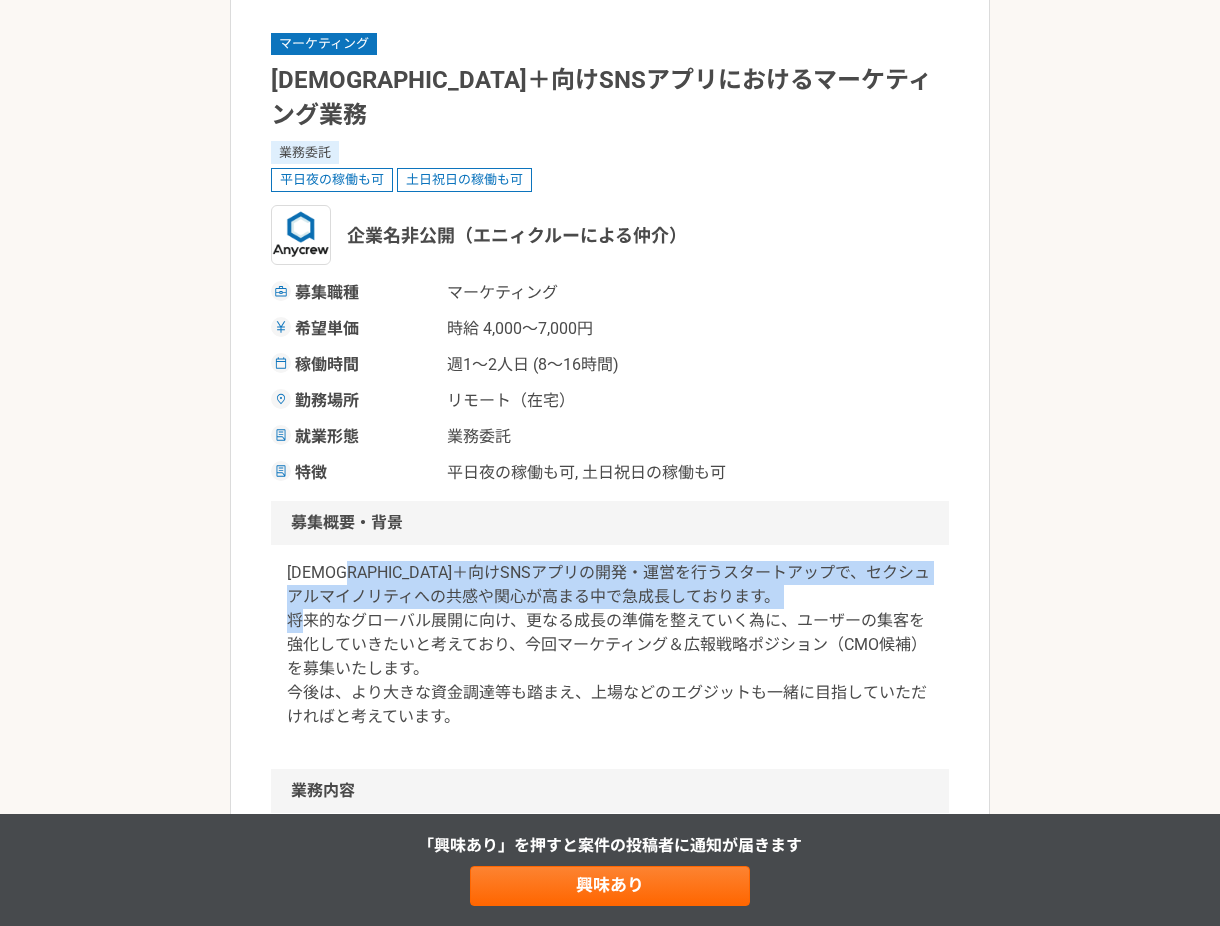 drag, startPoint x: 401, startPoint y: 543, endPoint x: 524, endPoint y: 603, distance: 136.85394 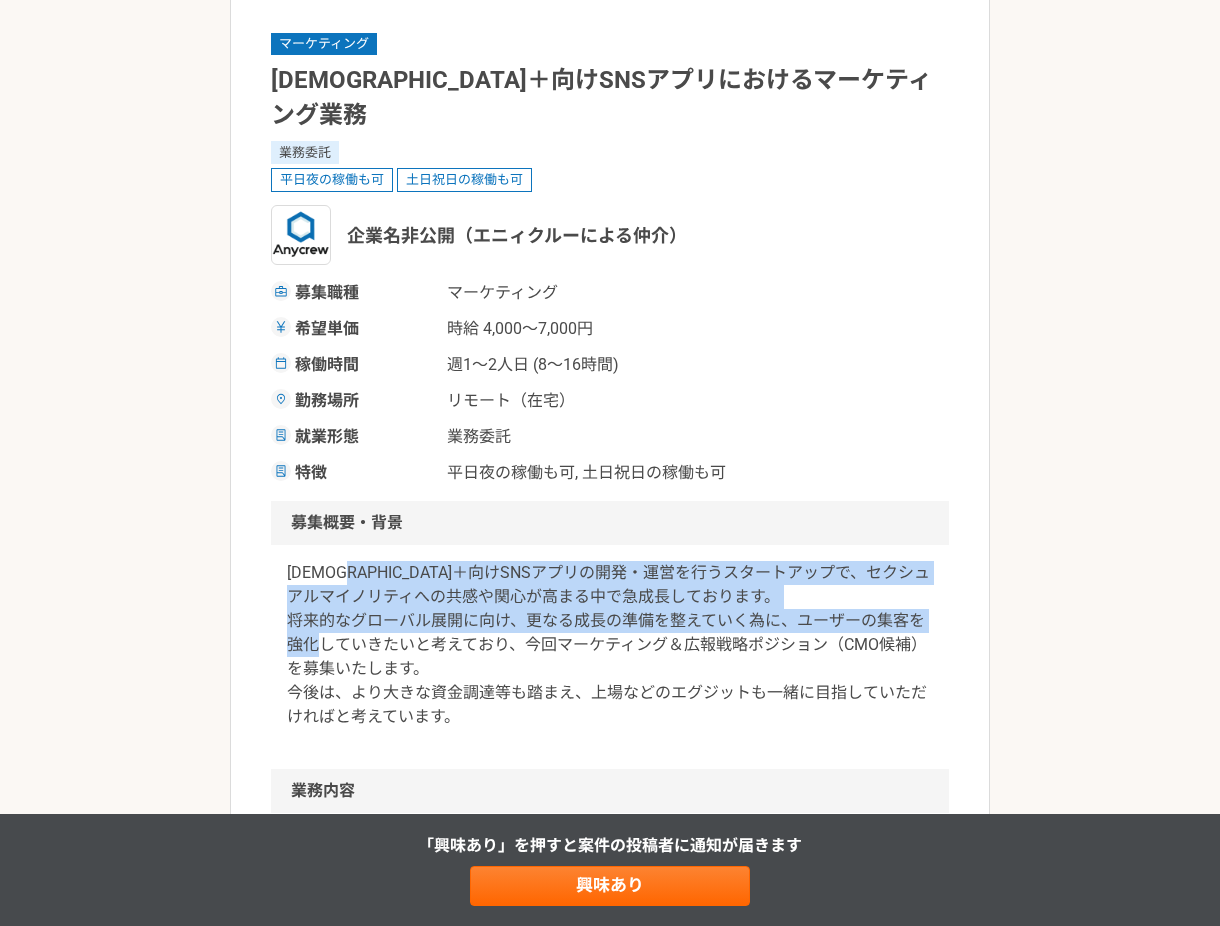 drag, startPoint x: 524, startPoint y: 603, endPoint x: 547, endPoint y: 592, distance: 25.495098 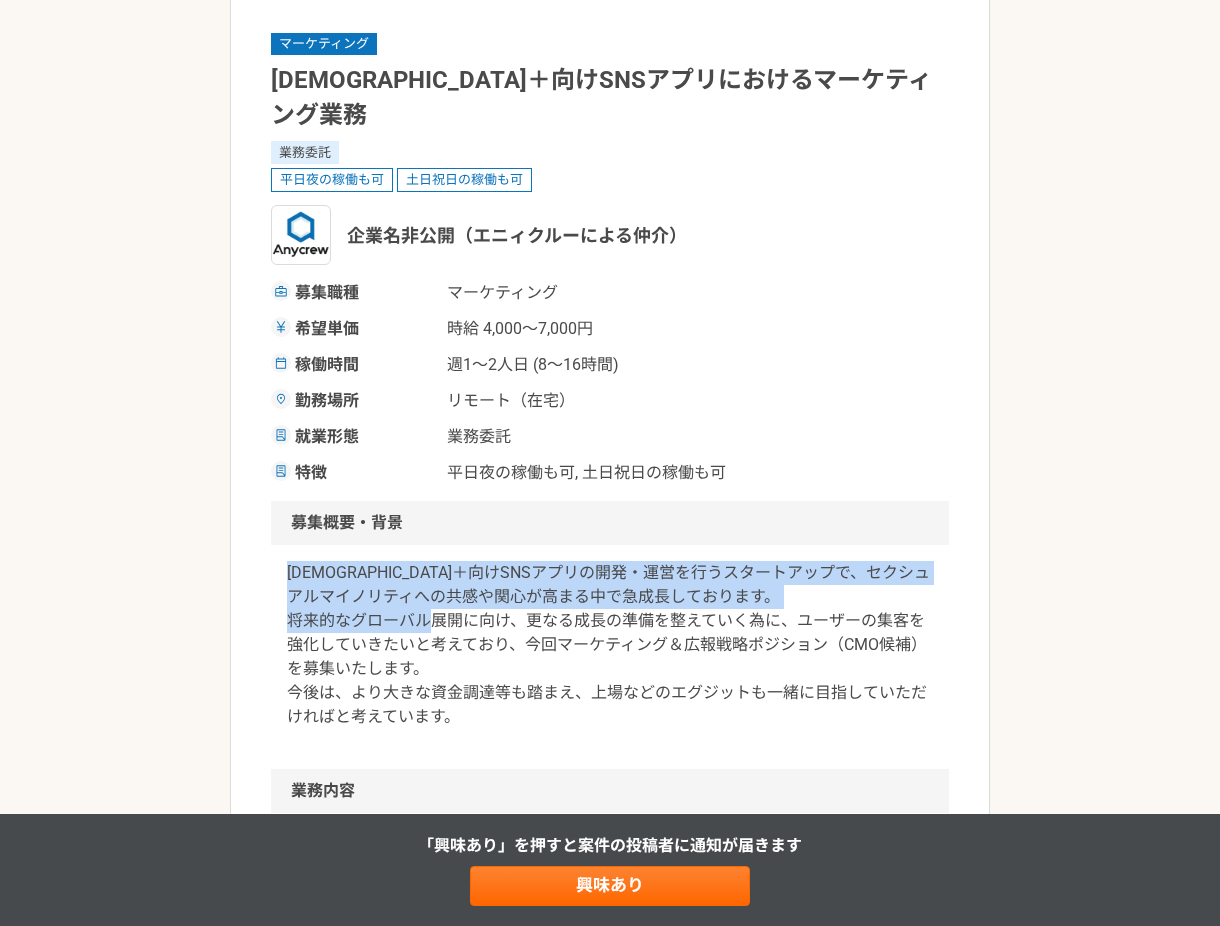 drag, startPoint x: 328, startPoint y: 542, endPoint x: 632, endPoint y: 597, distance: 308.93527 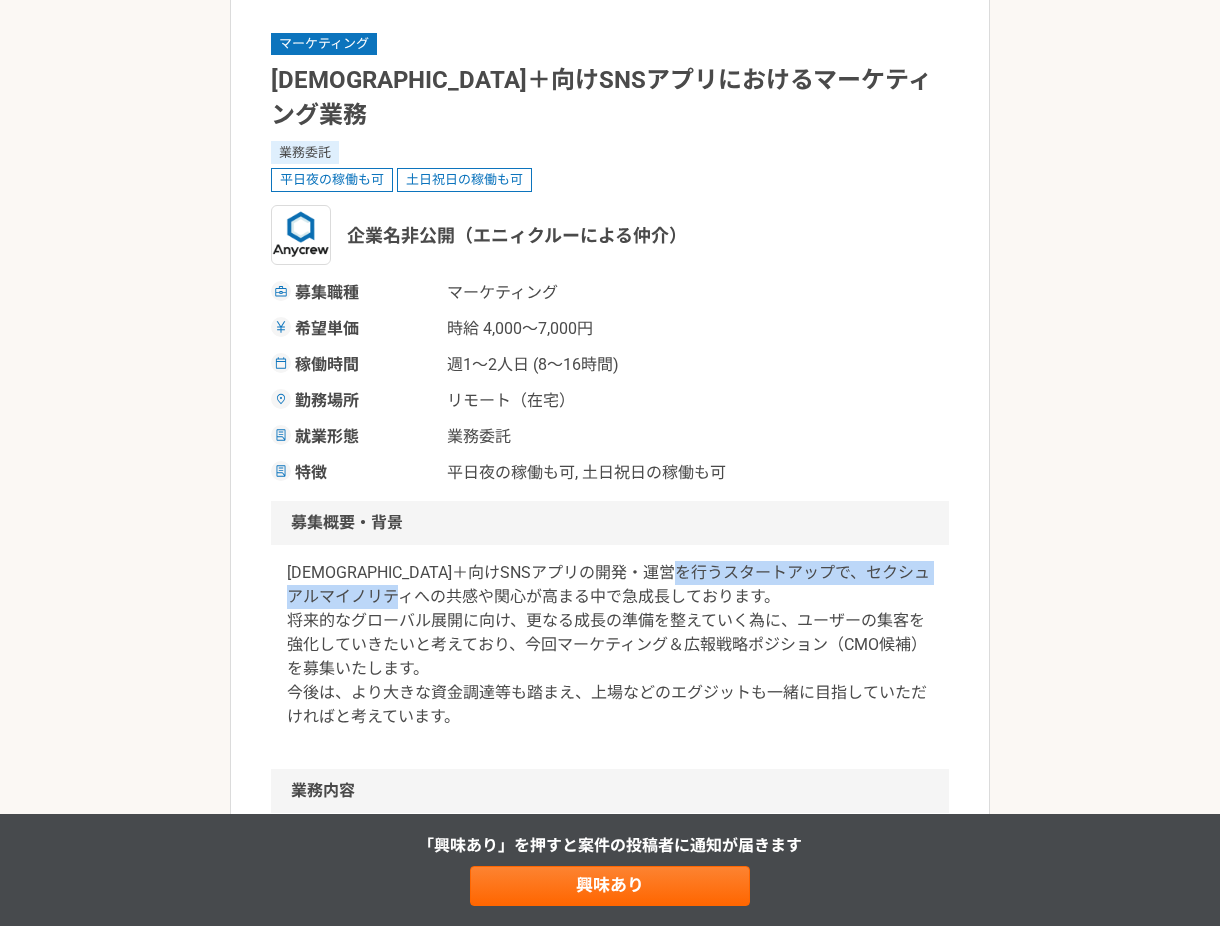 drag, startPoint x: 760, startPoint y: 537, endPoint x: 496, endPoint y: 561, distance: 265.08865 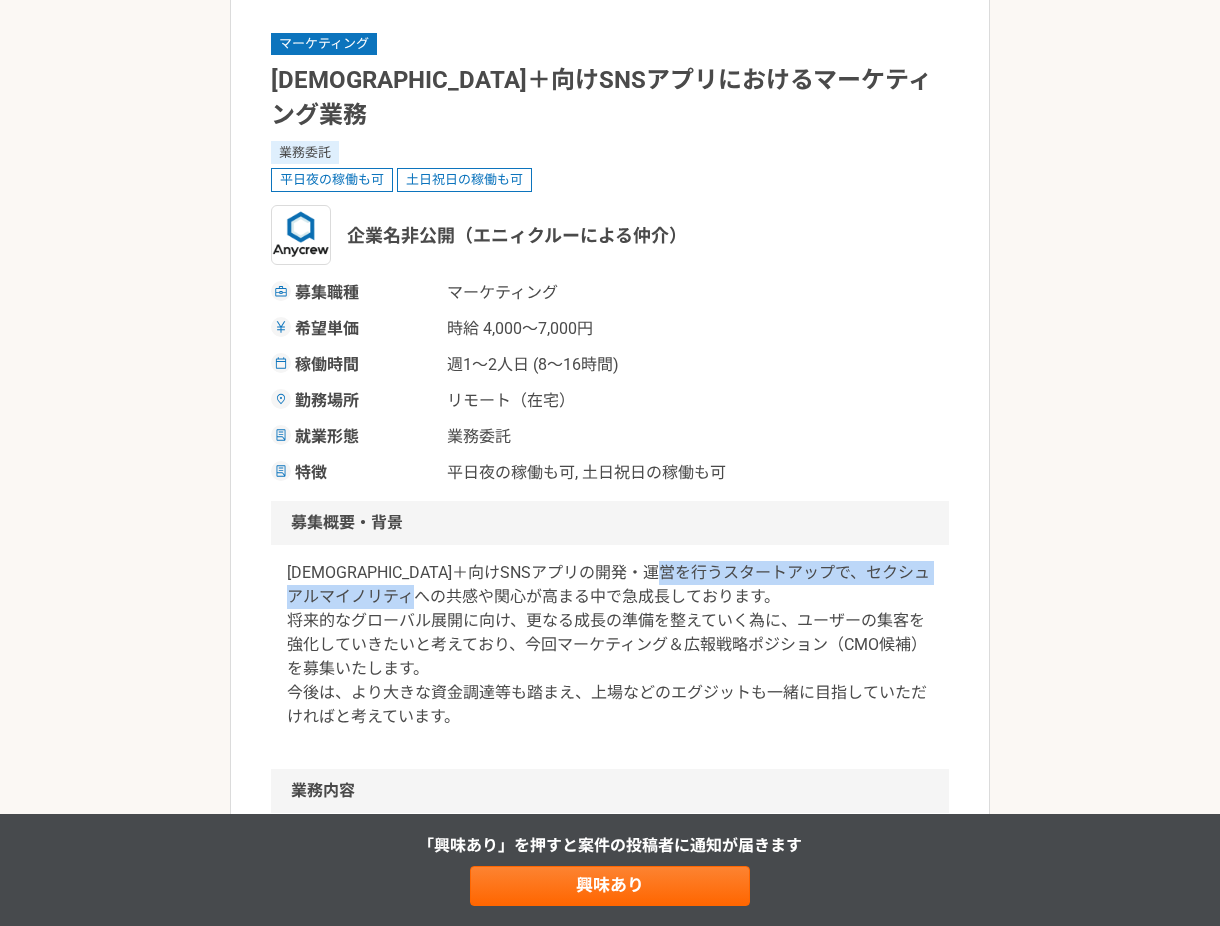 copy on "セクシュアルマイノリティへの共感や関心が高まる中で" 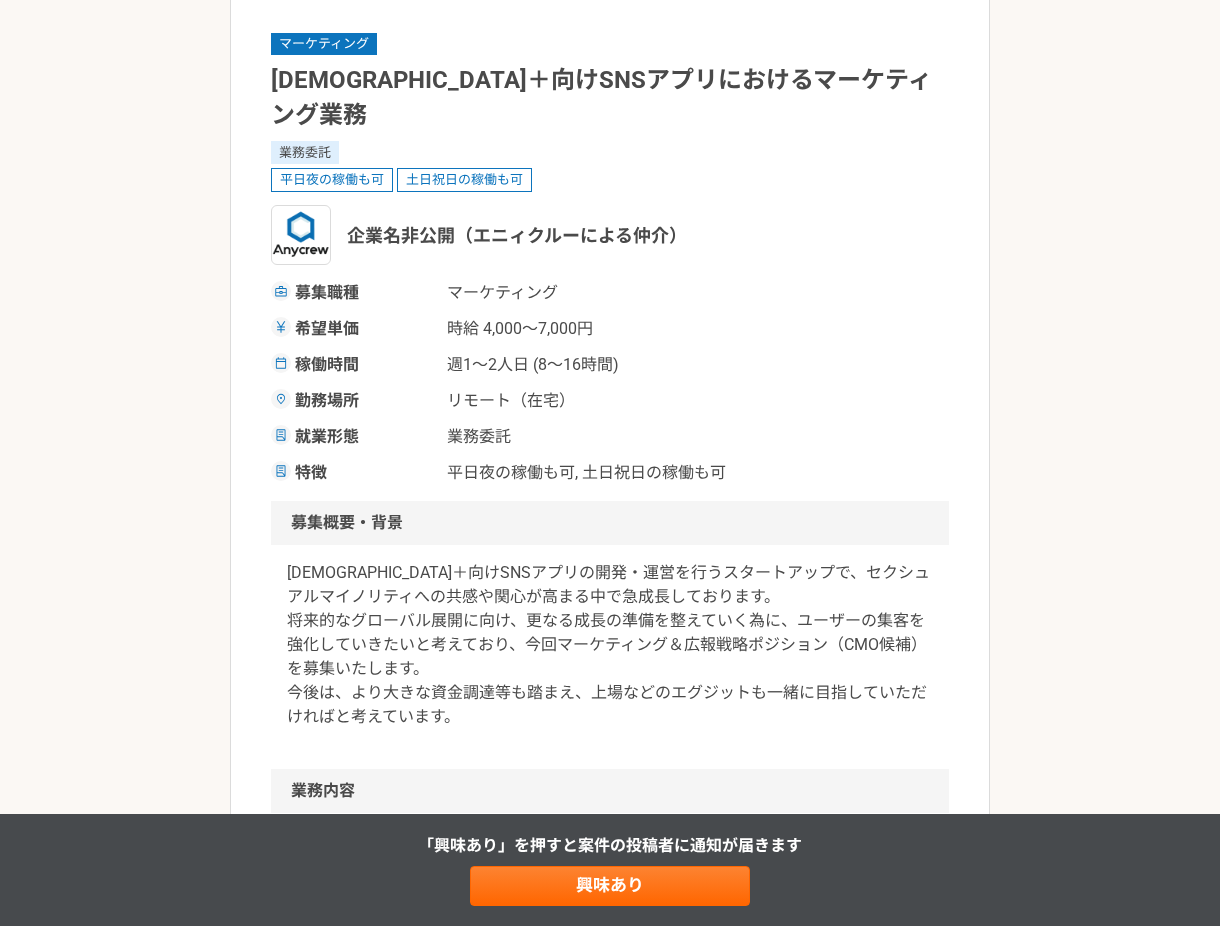drag, startPoint x: 739, startPoint y: 531, endPoint x: 644, endPoint y: 565, distance: 100.90094 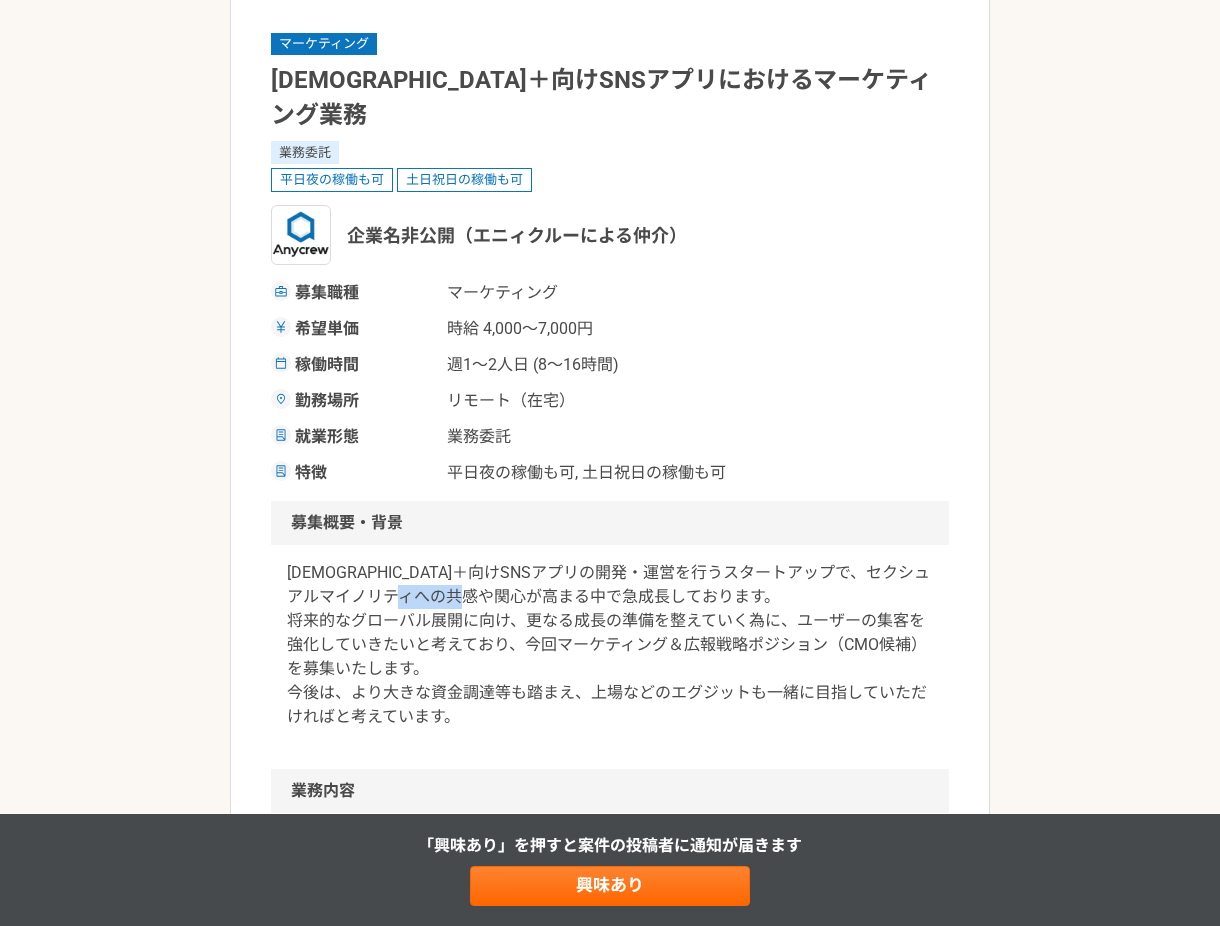 drag, startPoint x: 493, startPoint y: 564, endPoint x: 562, endPoint y: 560, distance: 69.115845 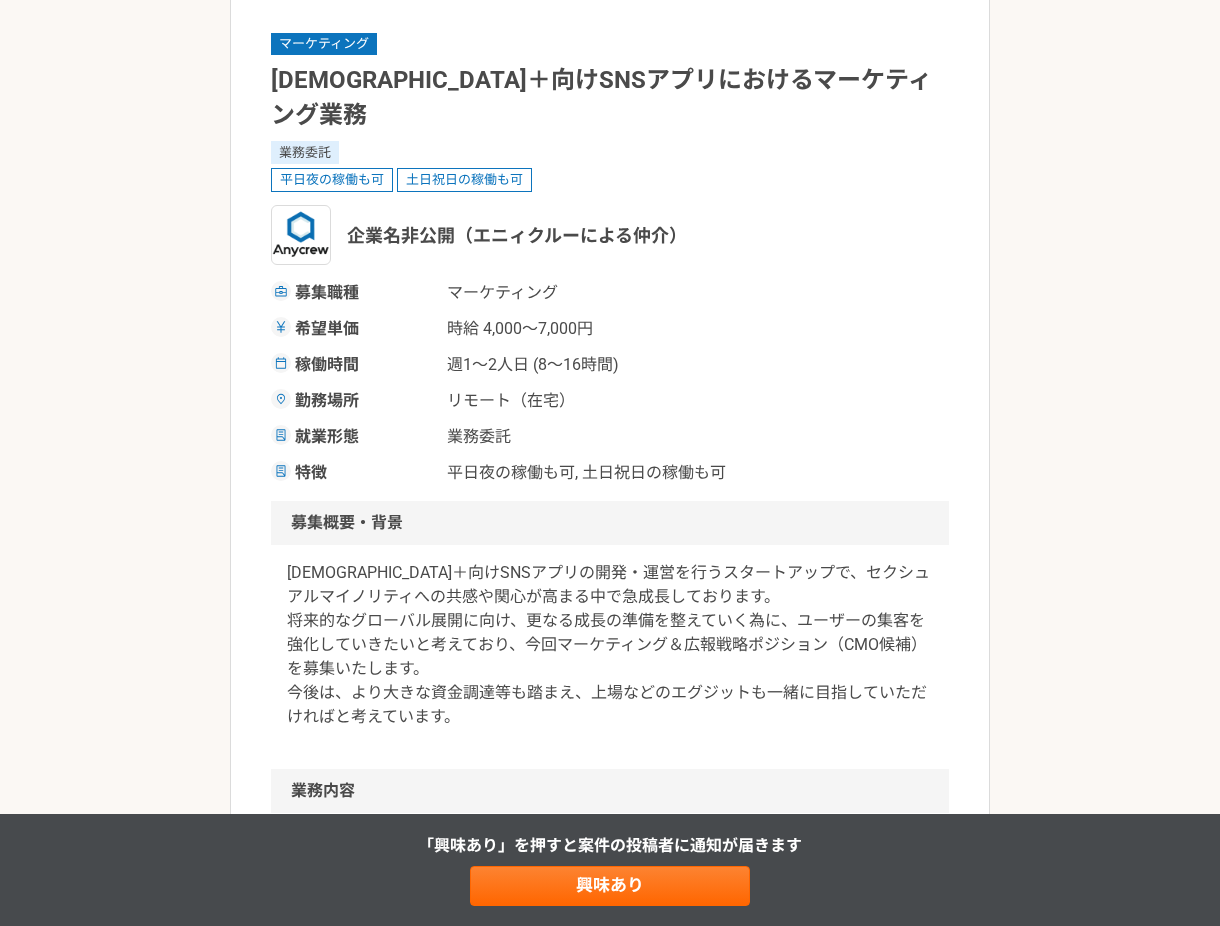 click on "マーケティング [DEMOGRAPHIC_DATA]＋向けSNSアプリにおけるマーケティング業務 業務委託 平日夜の稼働も可 土日祝日の稼働も可 企業名非公開（エニィクルーによる仲介） 募集職種 マーケティング 希望単価 時給 4,000〜7,000円 稼働時間 週1〜2人日 (8〜16時間) 勤務場所 リモート（在宅） 就業形態 業務委託 特徴 平日夜の稼働も可, 土日祝日の稼働も可 募集概要・背景 業務内容 求める人物像 求めるスキル LPO Google AdSense Google Analytics アクセス解析 Google AdWords SEO SEM Facebook広告 Twitter広告 市場調査 データ分析 PR/広報 マーケティングオートメーション マーケティング戦略 リスティング広告 SNS広告 SNS運用 広報戦略 広報 広報PR（報道関係者向けのPR/インフルエンサーを活用したPR) 広報ブログ マーケティング マーケティング・リサーチ グロースハック アプリマーケティング" at bounding box center [610, 1425] 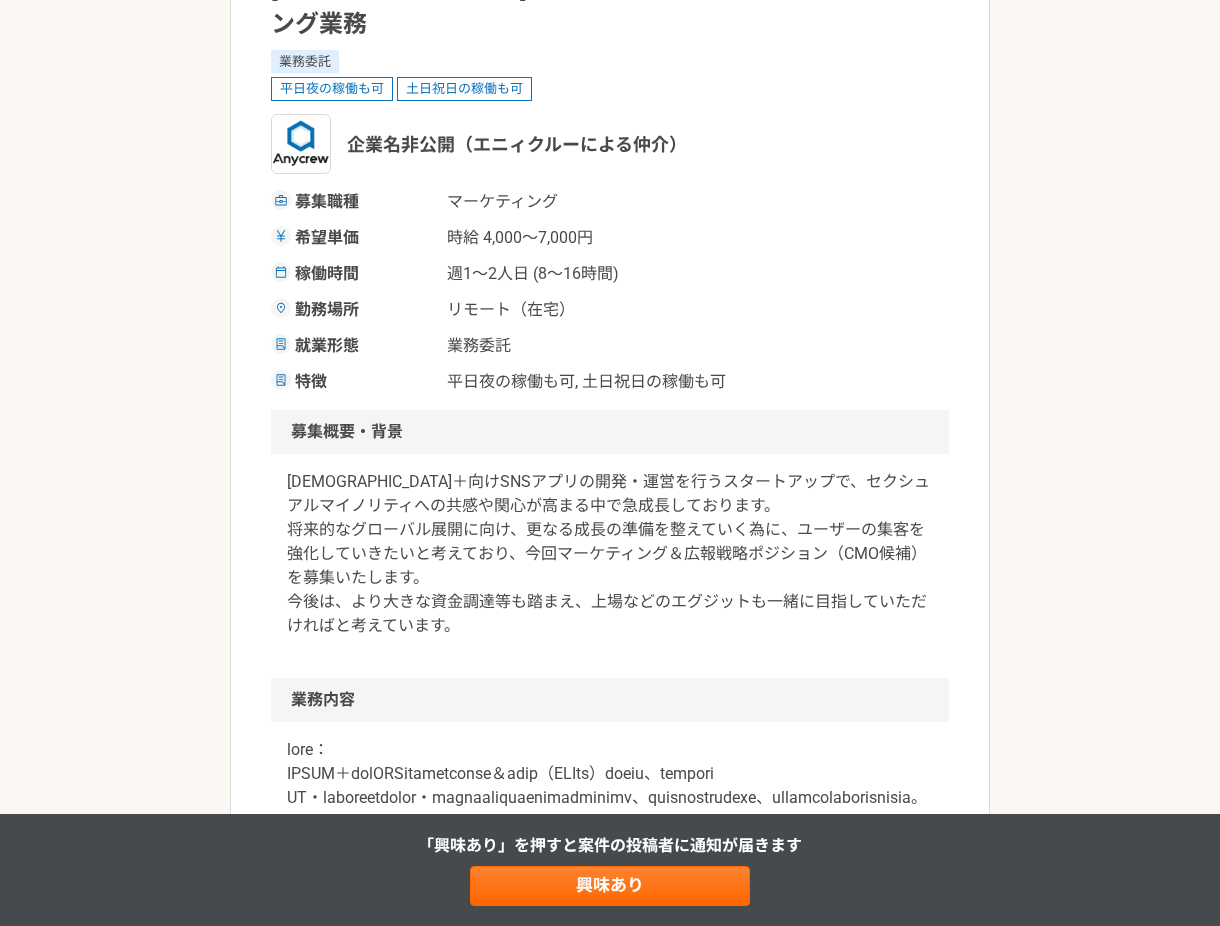 scroll, scrollTop: 289, scrollLeft: 0, axis: vertical 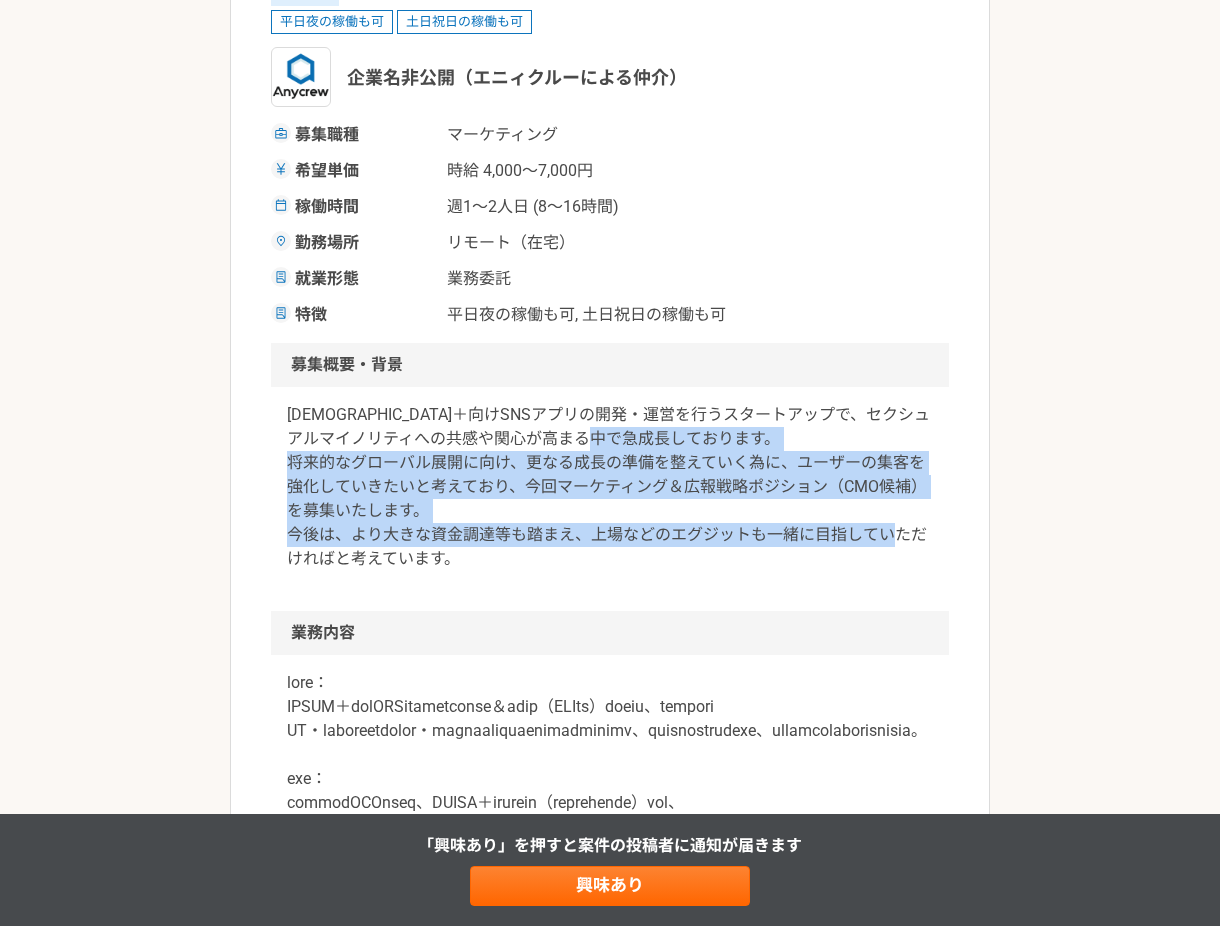 drag, startPoint x: 286, startPoint y: 431, endPoint x: 732, endPoint y: 519, distance: 454.59872 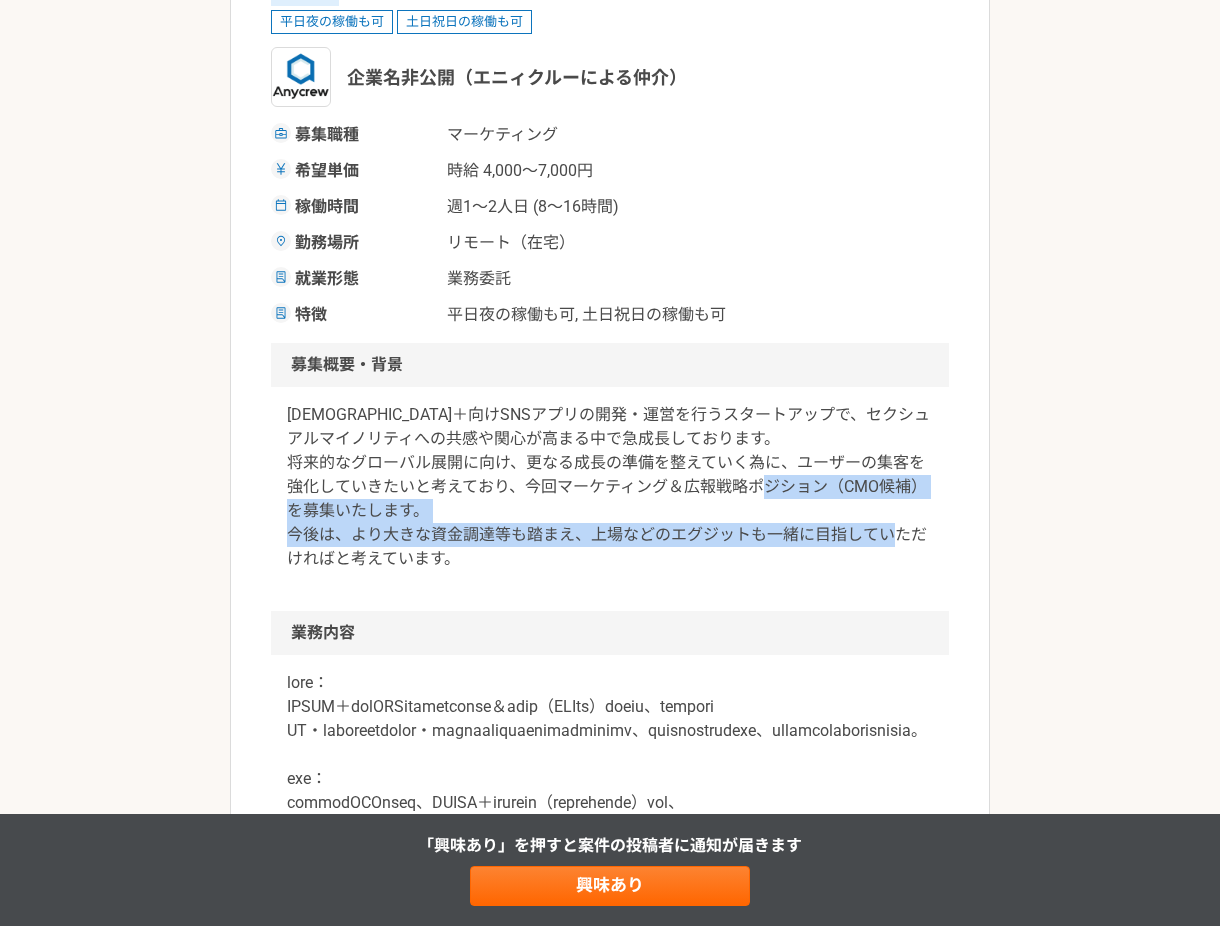 drag, startPoint x: 697, startPoint y: 533, endPoint x: 347, endPoint y: 489, distance: 352.75488 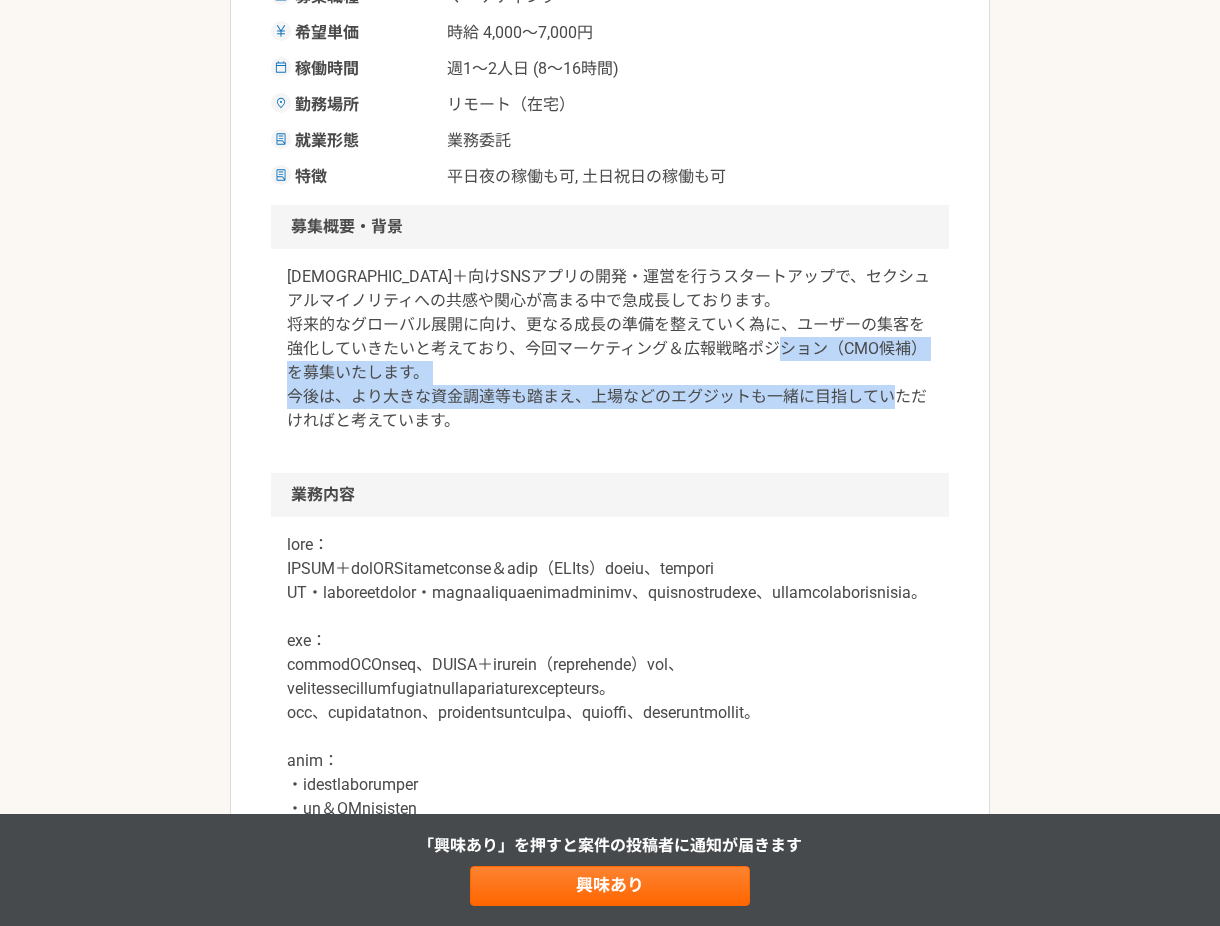 scroll, scrollTop: 466, scrollLeft: 0, axis: vertical 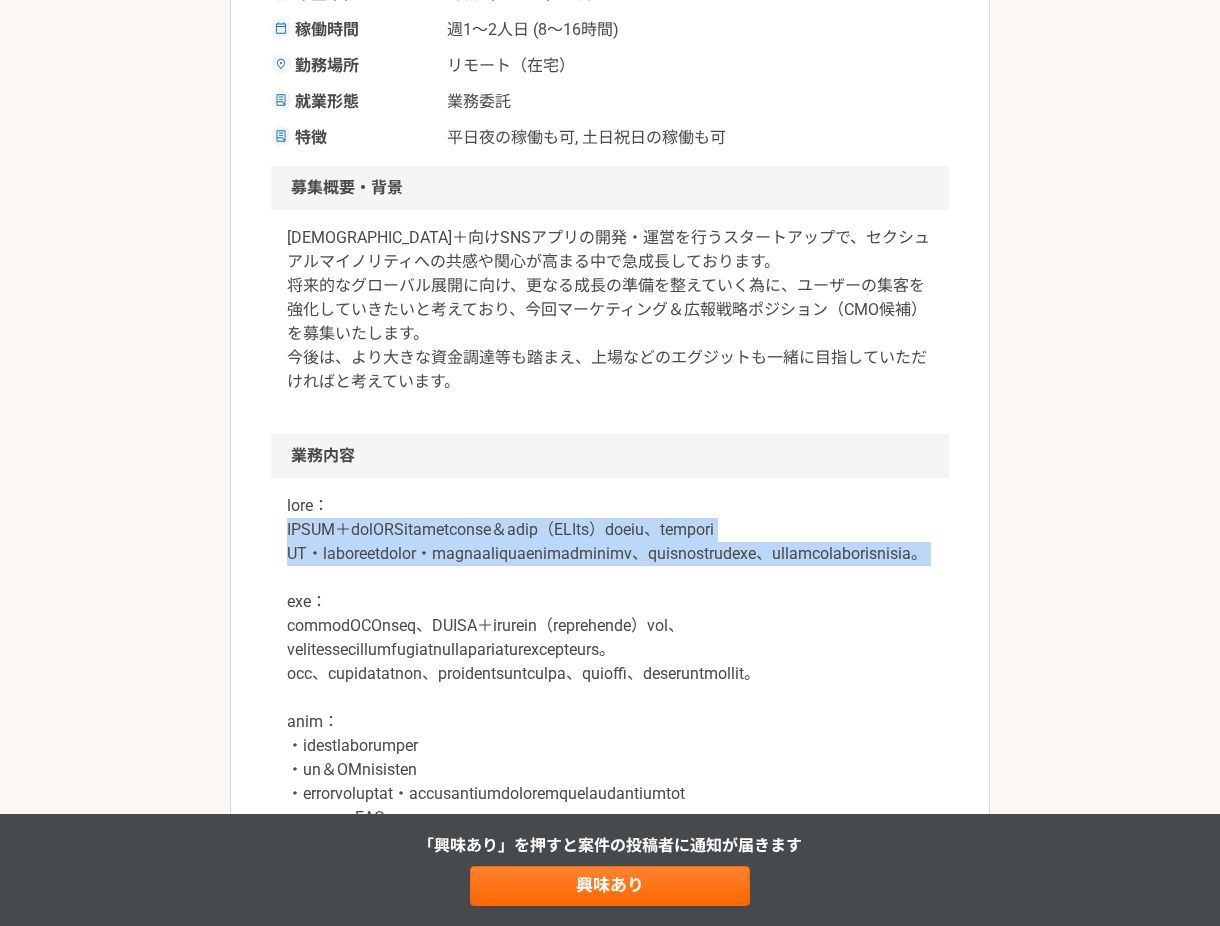 drag, startPoint x: 284, startPoint y: 494, endPoint x: 863, endPoint y: 598, distance: 588.2661 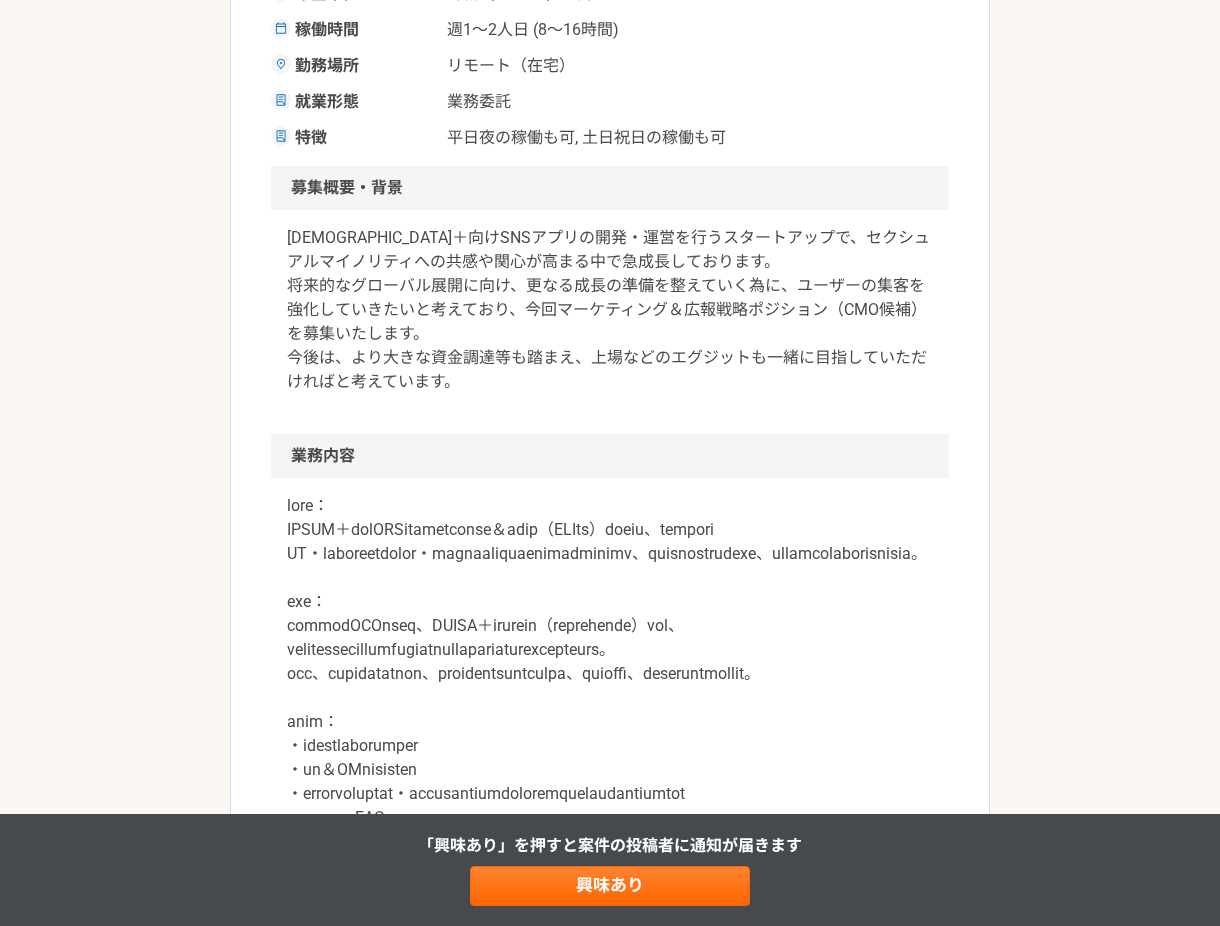drag, startPoint x: 863, startPoint y: 607, endPoint x: 657, endPoint y: 623, distance: 206.62042 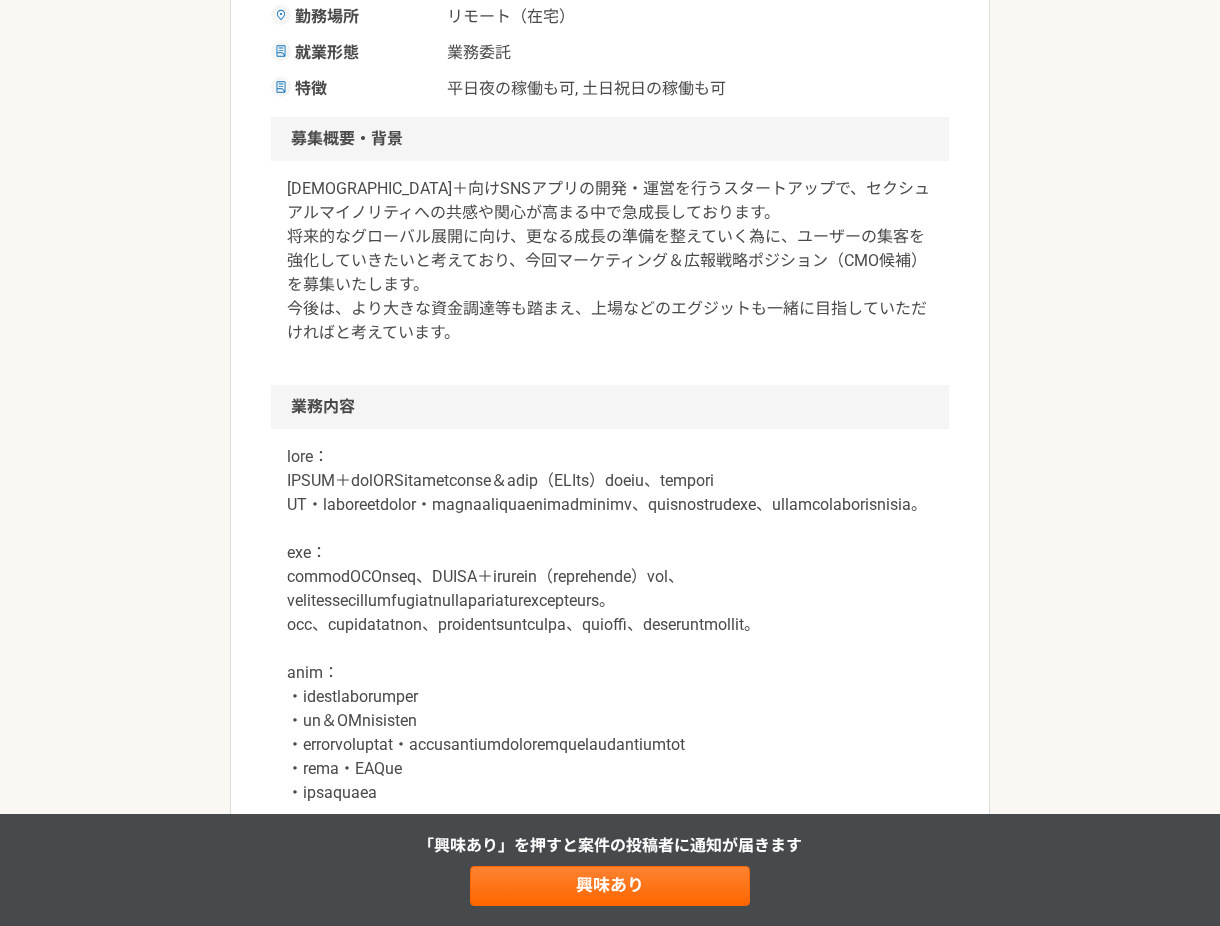 scroll, scrollTop: 790, scrollLeft: 0, axis: vertical 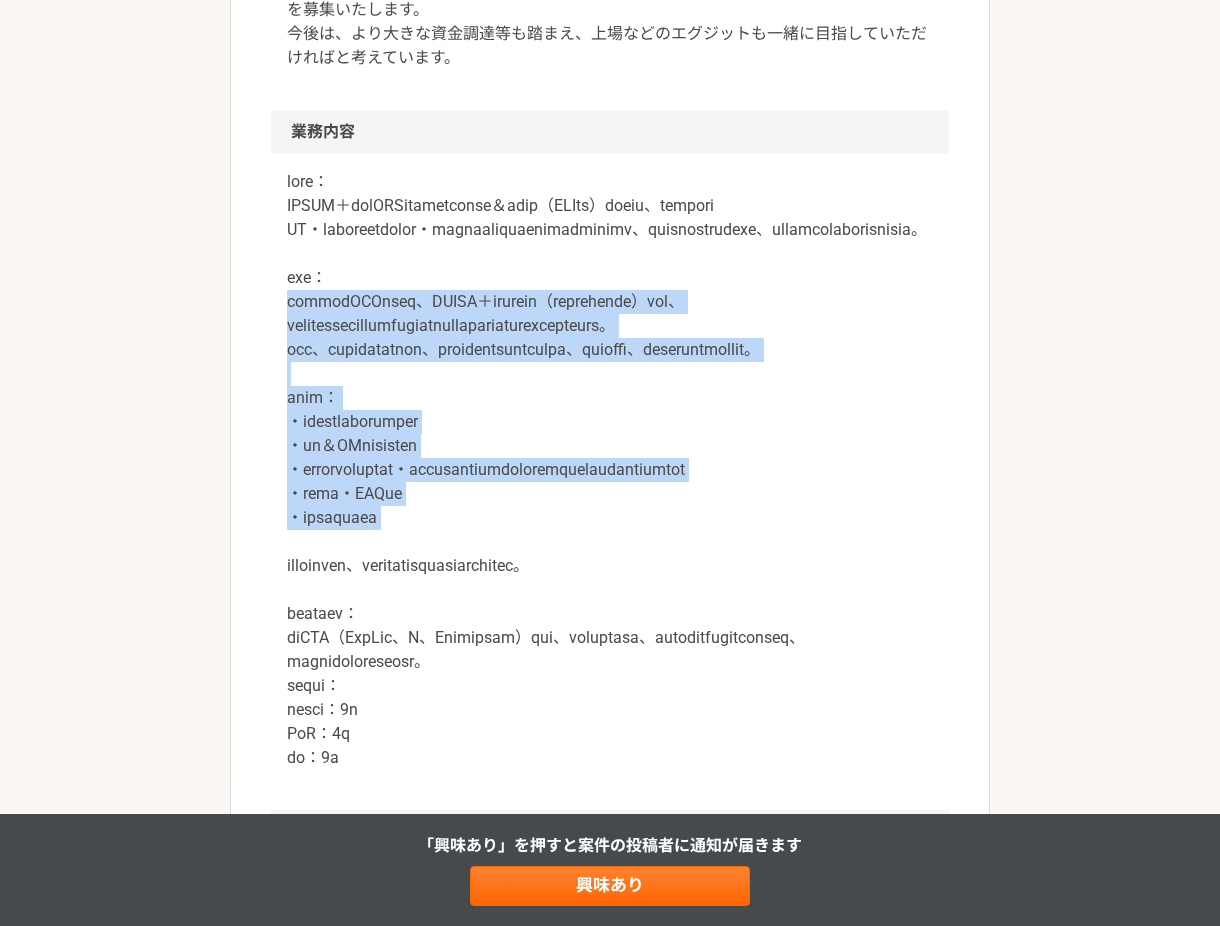 drag, startPoint x: 287, startPoint y: 318, endPoint x: 733, endPoint y: 622, distance: 539.7518 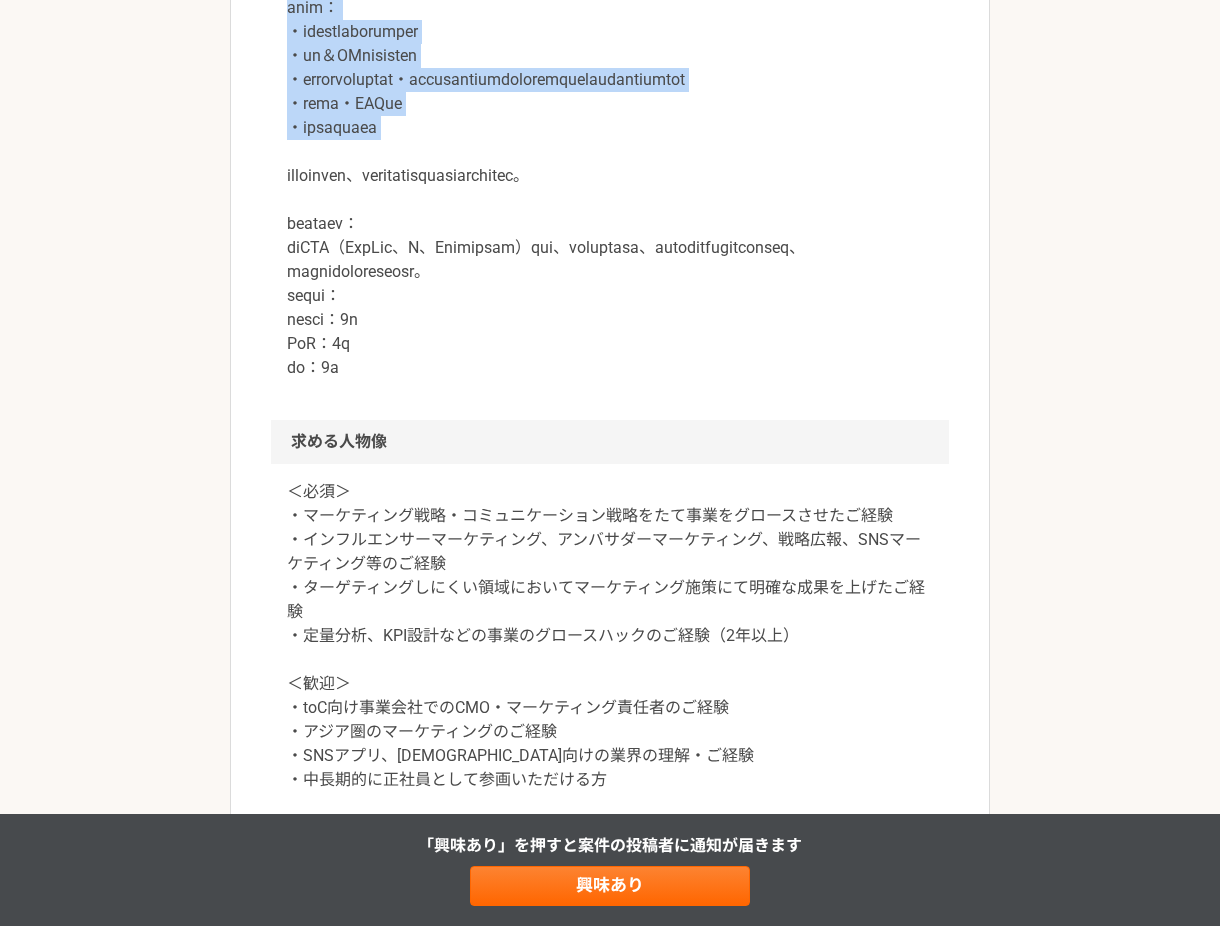 scroll, scrollTop: 1465, scrollLeft: 0, axis: vertical 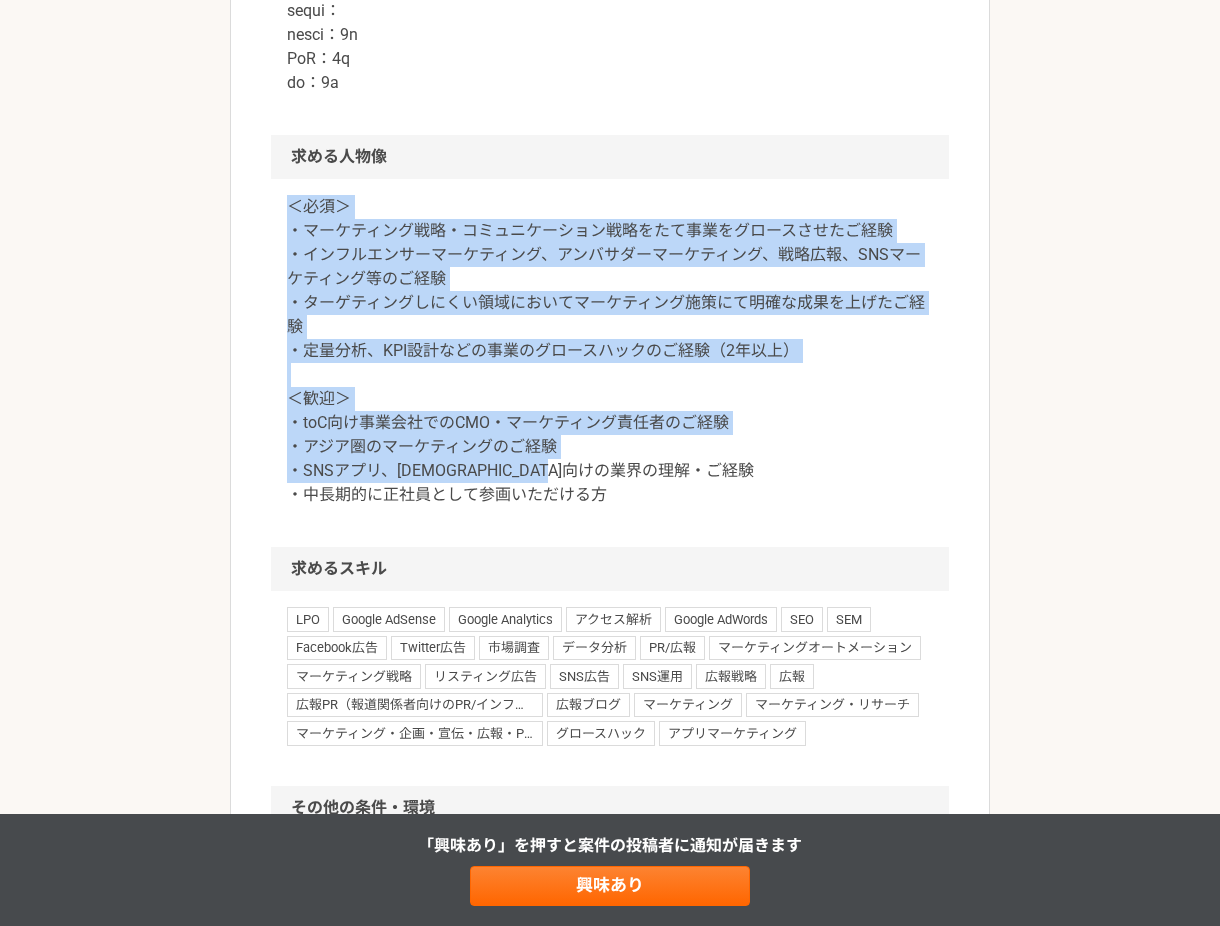 drag, startPoint x: 244, startPoint y: 286, endPoint x: 809, endPoint y: 573, distance: 633.7144 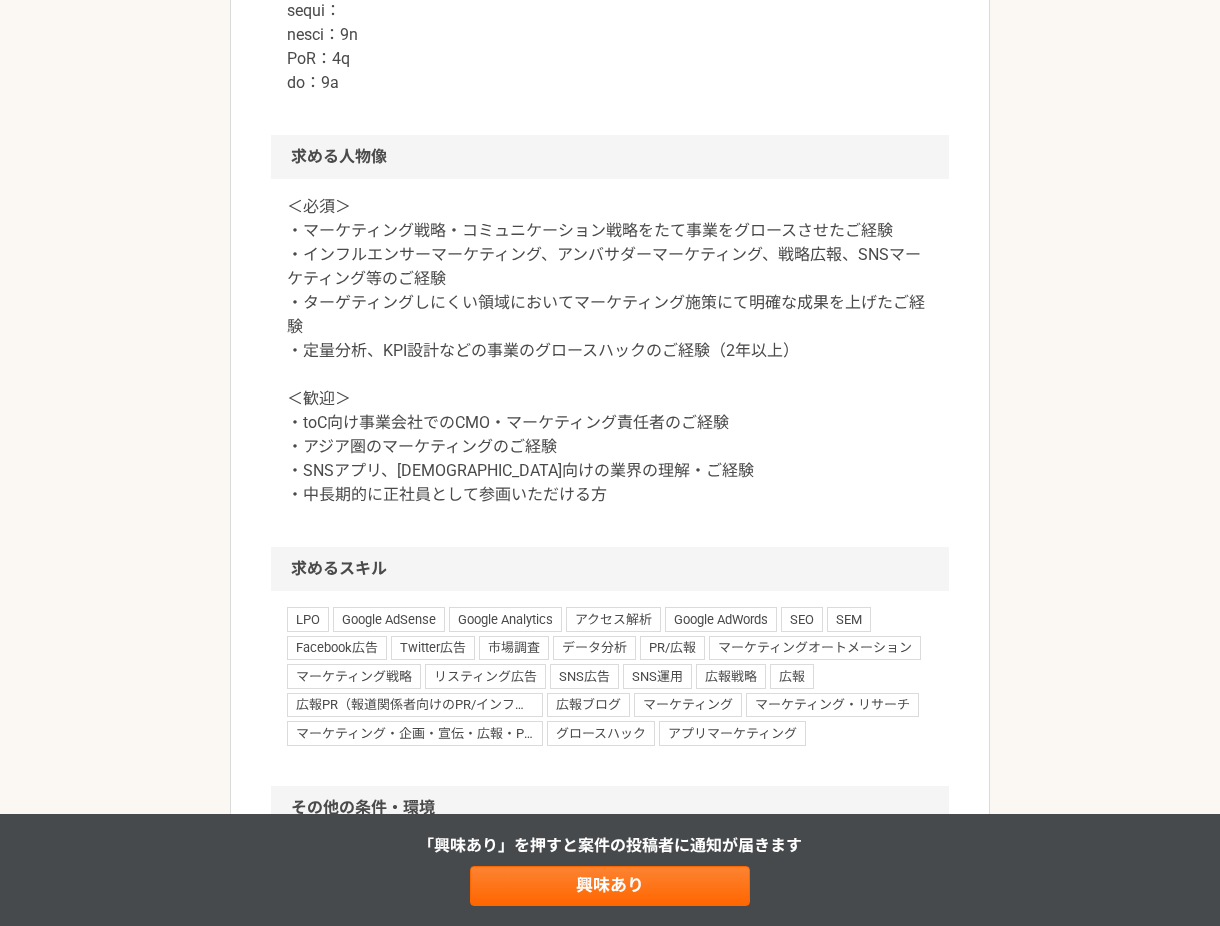 click on "＜必須＞
・マーケティング戦略・コミュニケーション戦略をたて事業をグロースさせたご経験
・インフルエンサーマーケティング、アンバサダーマーケティング、戦略広報、SNSマーケティング等のご経験
・ターゲティングしにくい領域においてマーケティング施策にて明確な成果を上げたご経験
・定量分析、KPI設計などの事業のグロースハックのご経験（2年以上）
＜歓迎＞
・toC向け事業会社でのCMO・マーケティング責任者のご経験
・アジア圏のマーケティングのご経験
・SNSアプリ、[DEMOGRAPHIC_DATA]向けの業界の理解・ご経験
・中長期的に正社員として参画いただける方" at bounding box center [610, 351] 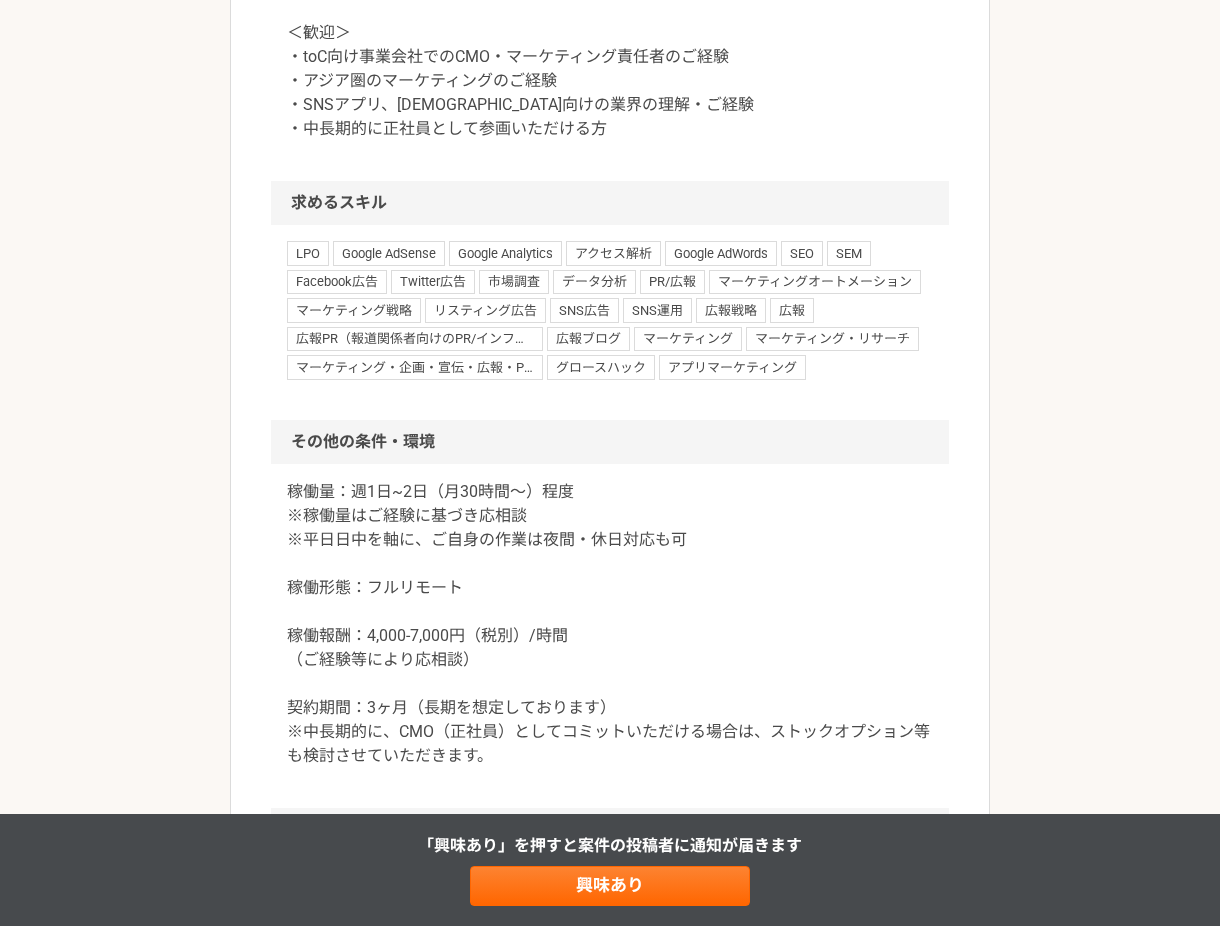 scroll, scrollTop: 1678, scrollLeft: 0, axis: vertical 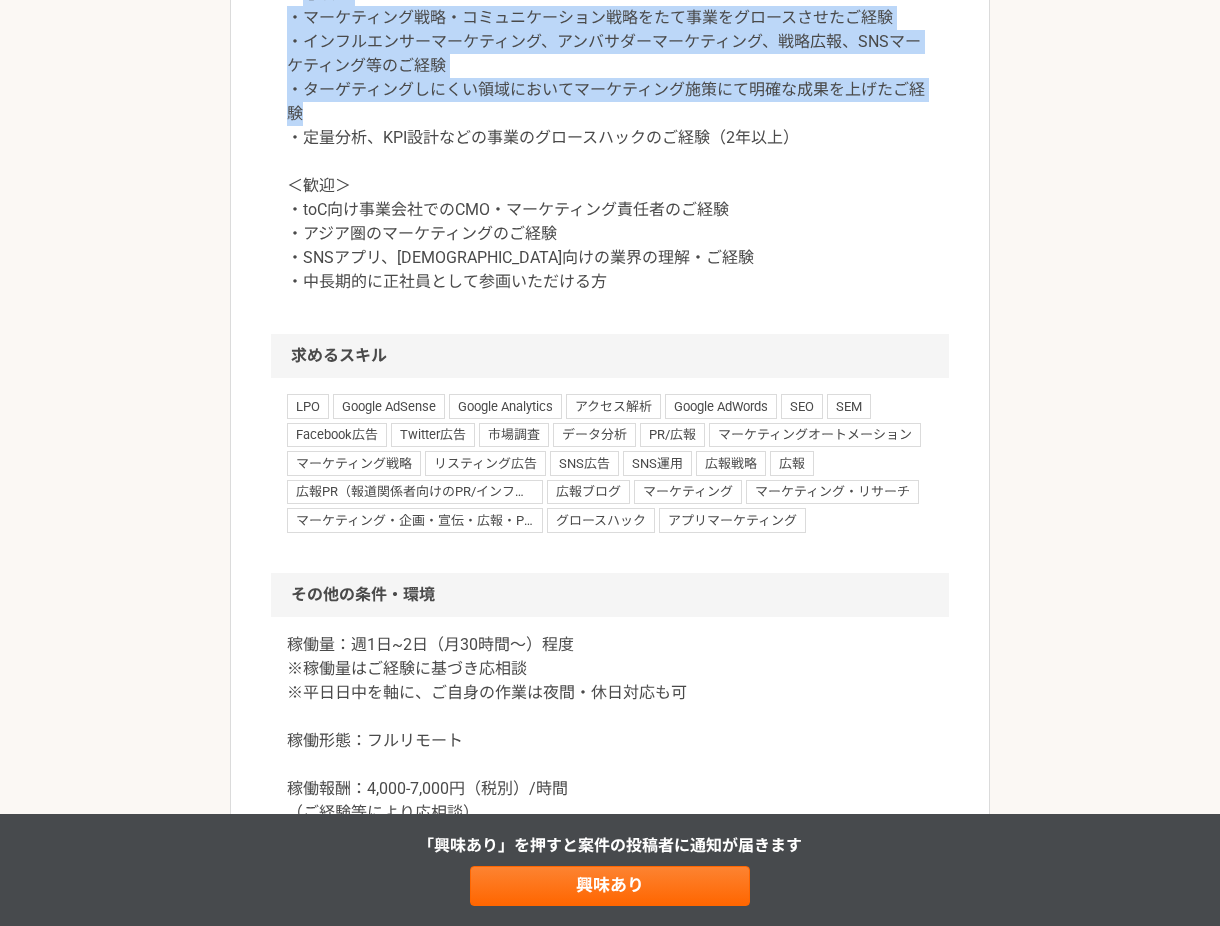 drag, startPoint x: 305, startPoint y: 77, endPoint x: 862, endPoint y: 232, distance: 578.1643 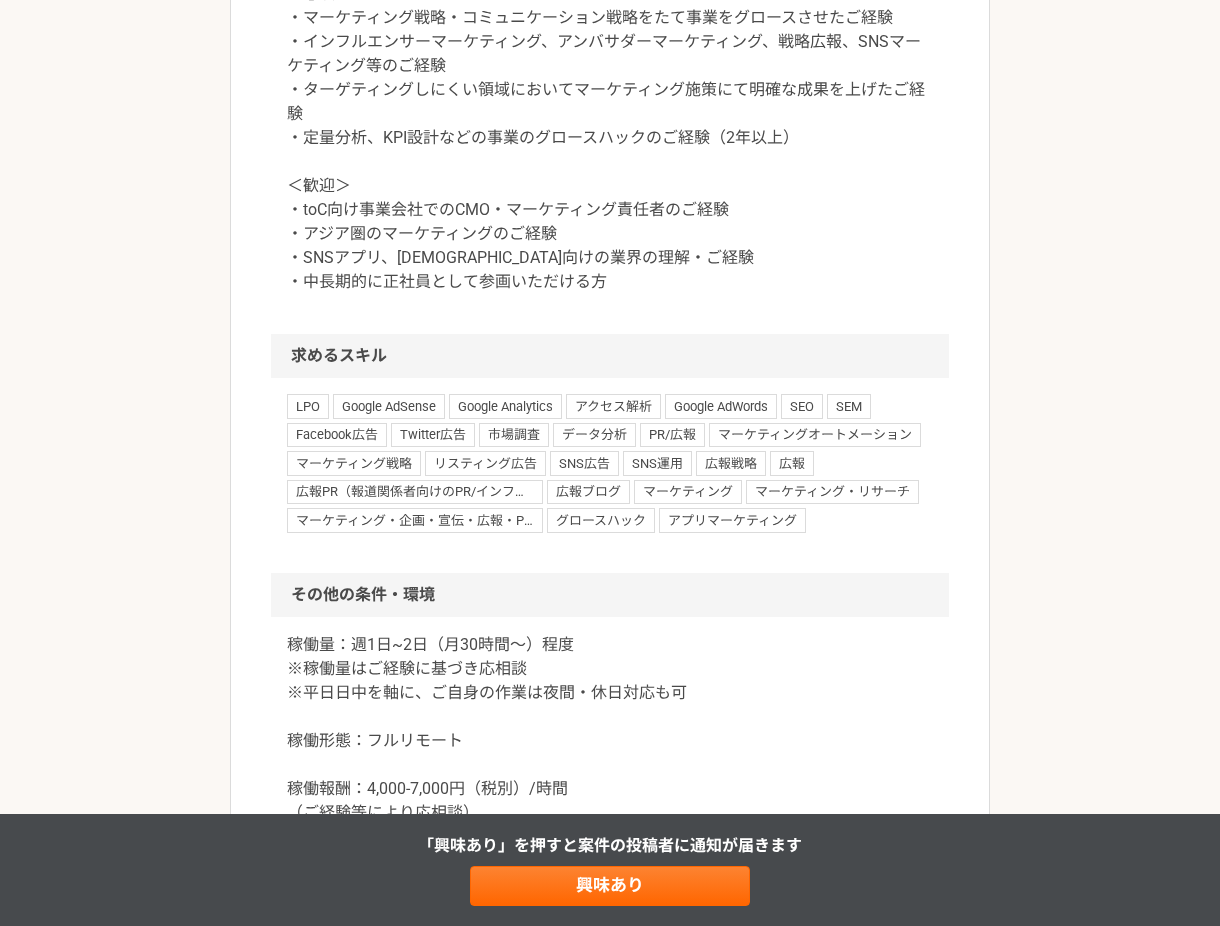 drag, startPoint x: 867, startPoint y: 248, endPoint x: 1233, endPoint y: 289, distance: 368.28928 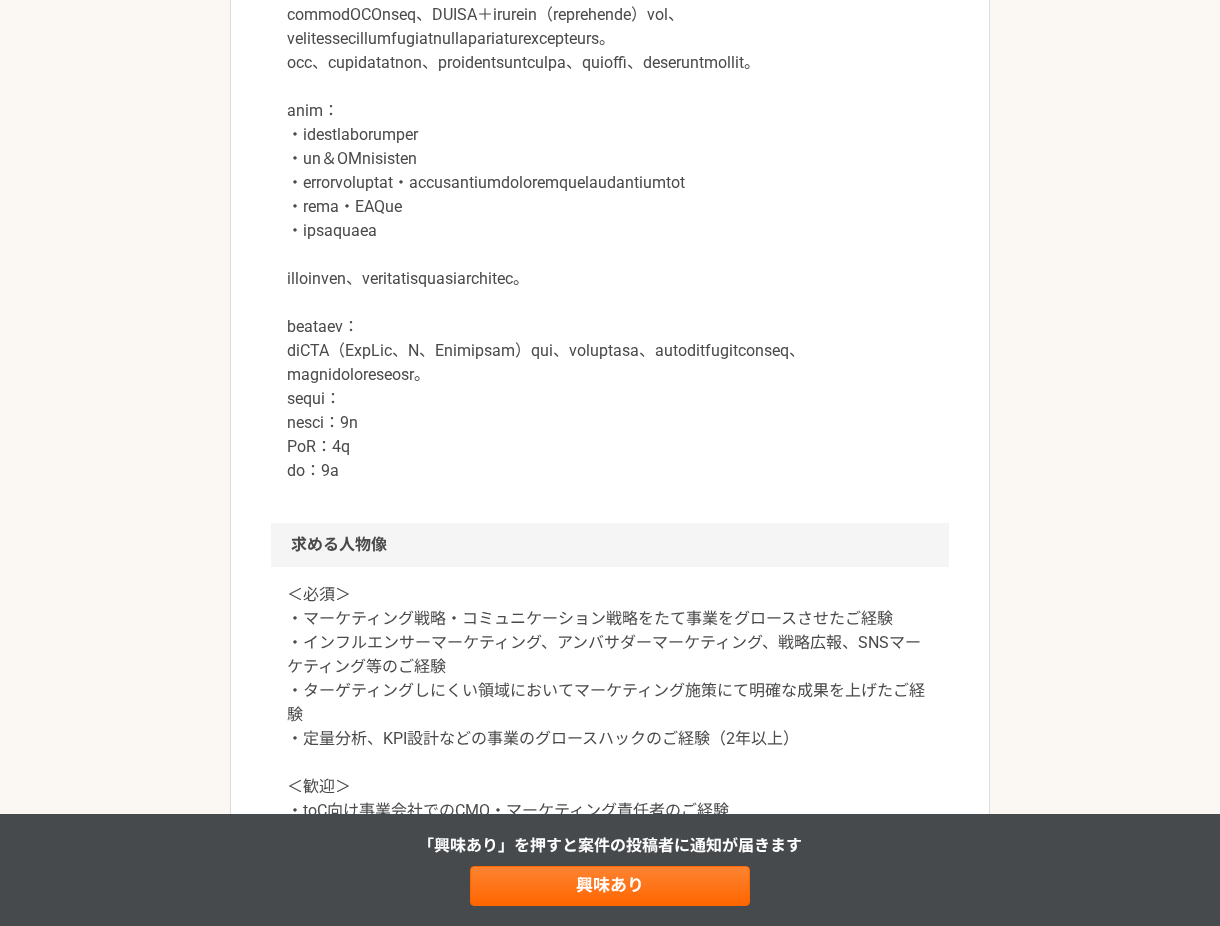 scroll, scrollTop: 1048, scrollLeft: 0, axis: vertical 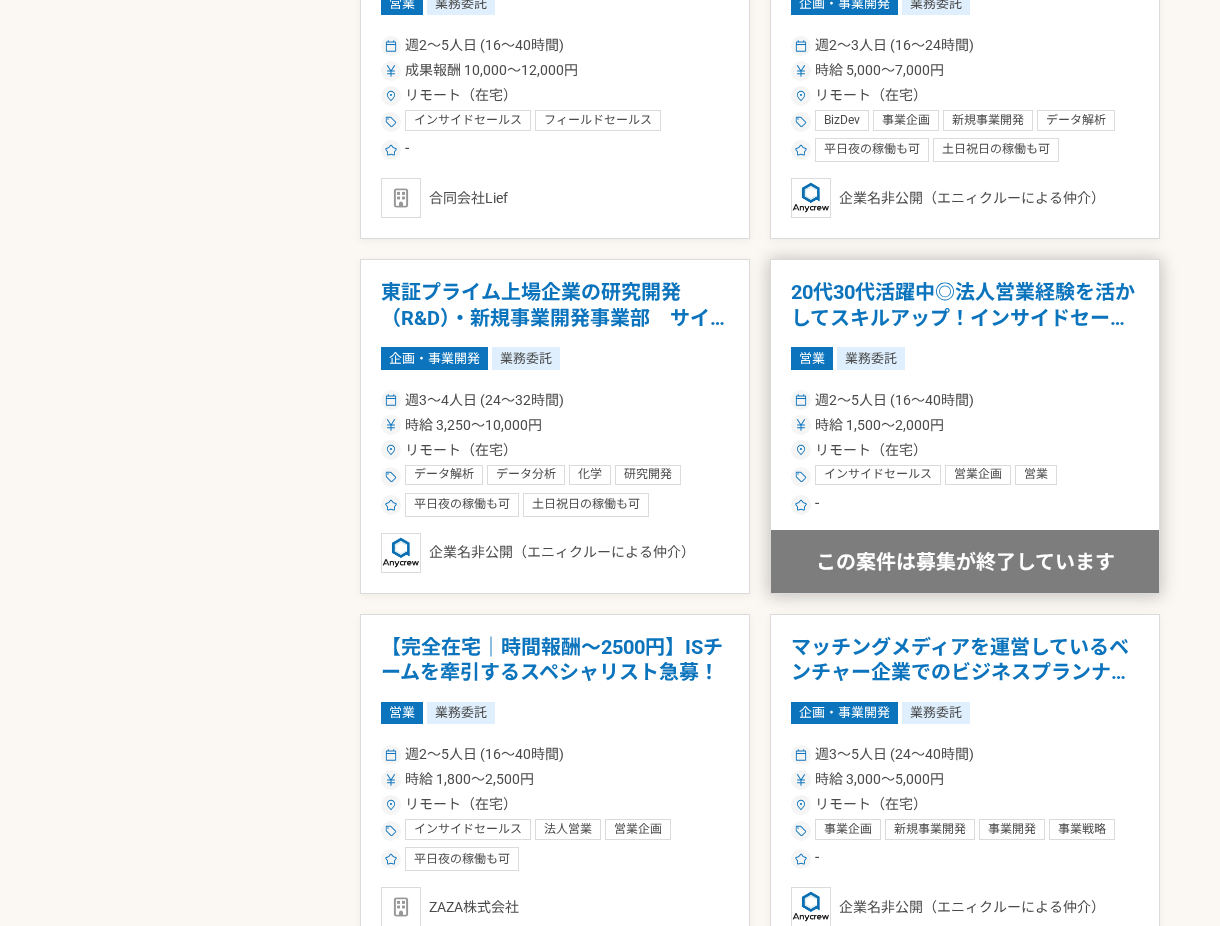 click on "20代30代活躍中◎法人営業経験を活かしてスキルアップ！インサイドセールス 営業 業務委託 週2〜5人日 (16〜40時間) 時給 1,500〜2,000円 リモート（在宅） インサイドセールス 営業企画 営業 カスタマーサポート 法人営業 - ZAZA株式会社 この案件は募集が終了しています" at bounding box center [965, 426] 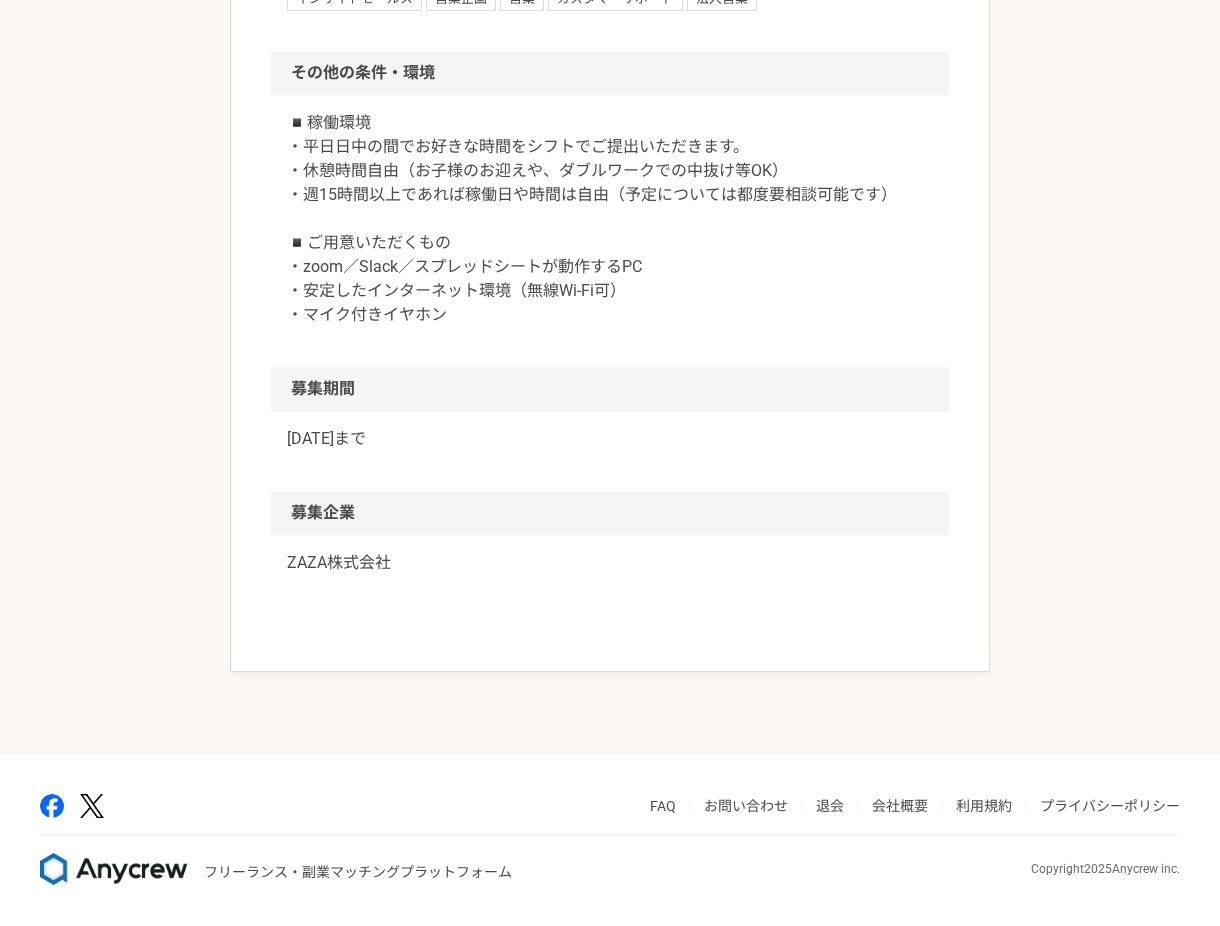 scroll, scrollTop: 2458, scrollLeft: 0, axis: vertical 